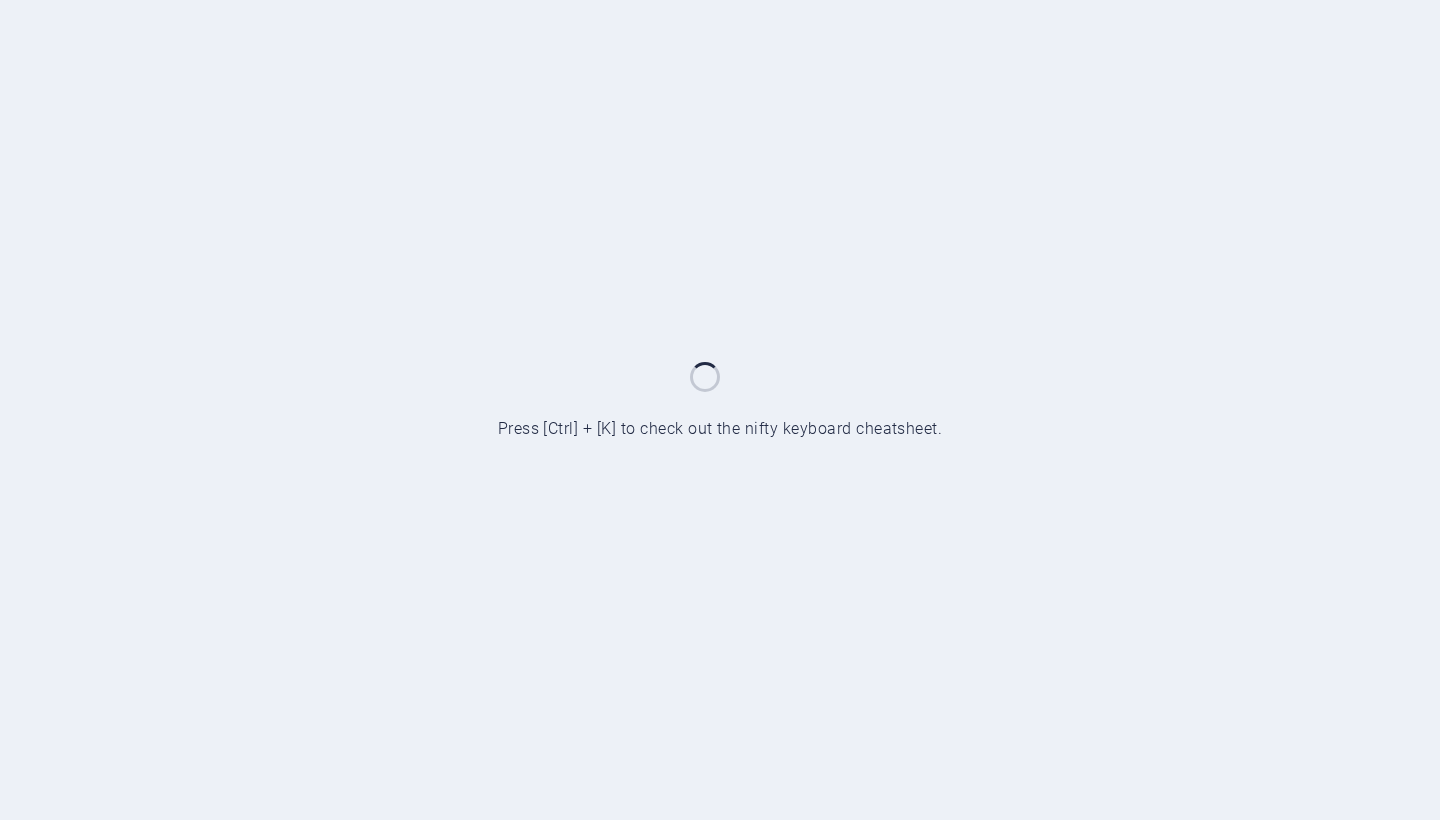 scroll, scrollTop: 0, scrollLeft: 0, axis: both 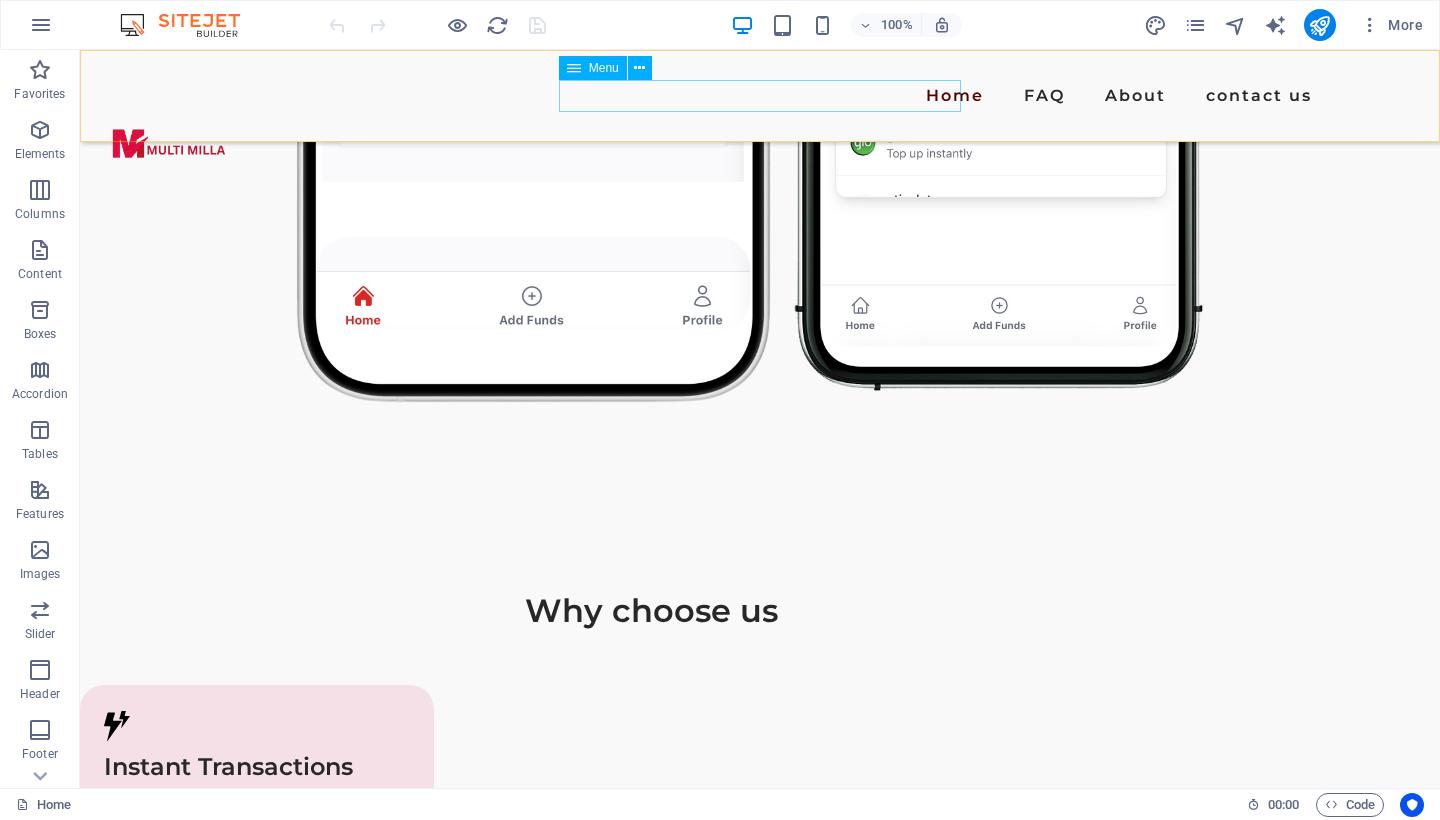 click on "Home FAQ About contact us" at bounding box center [760, 96] 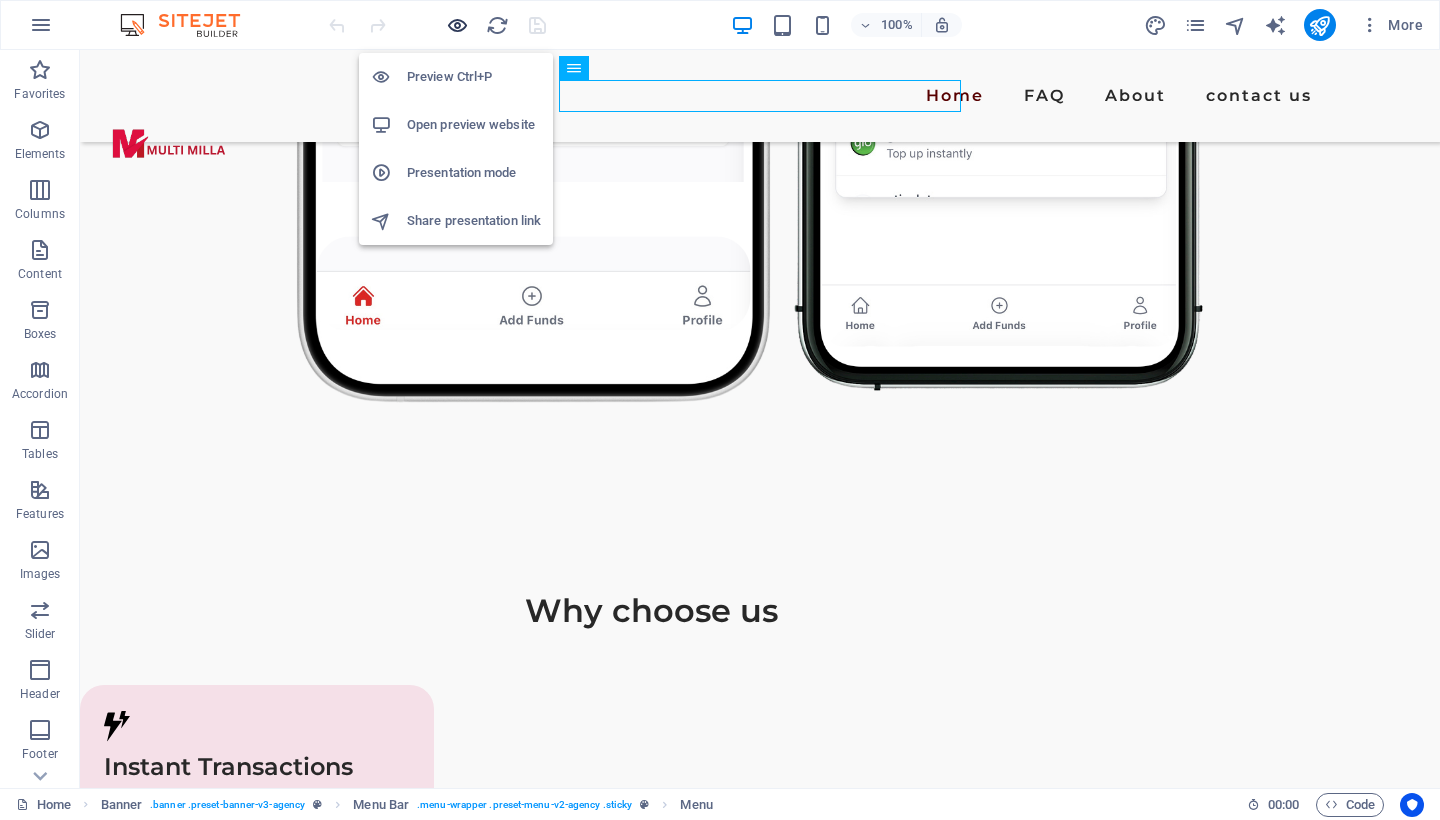 click at bounding box center [457, 25] 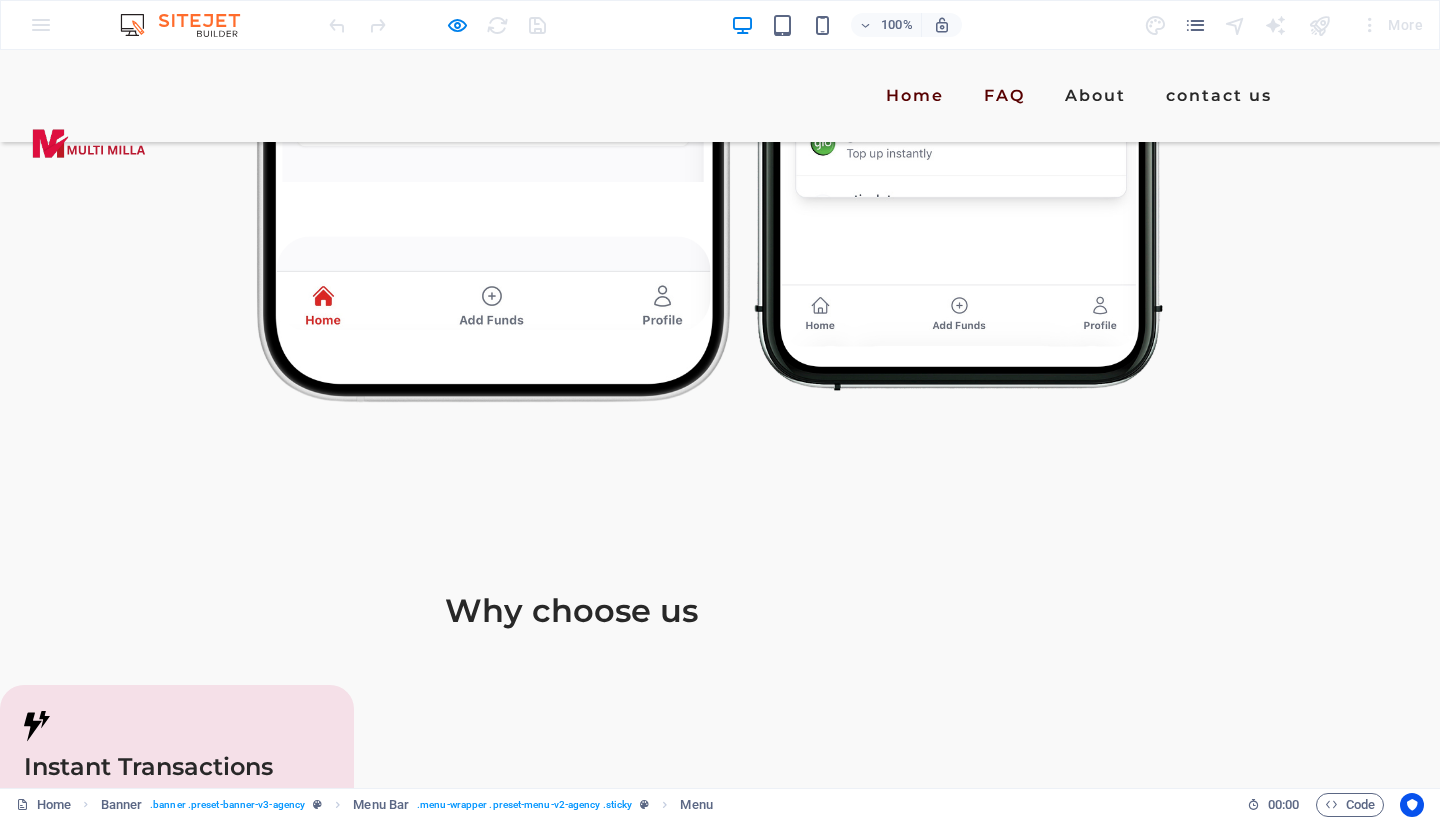 click on "FAQ" at bounding box center [1004, 96] 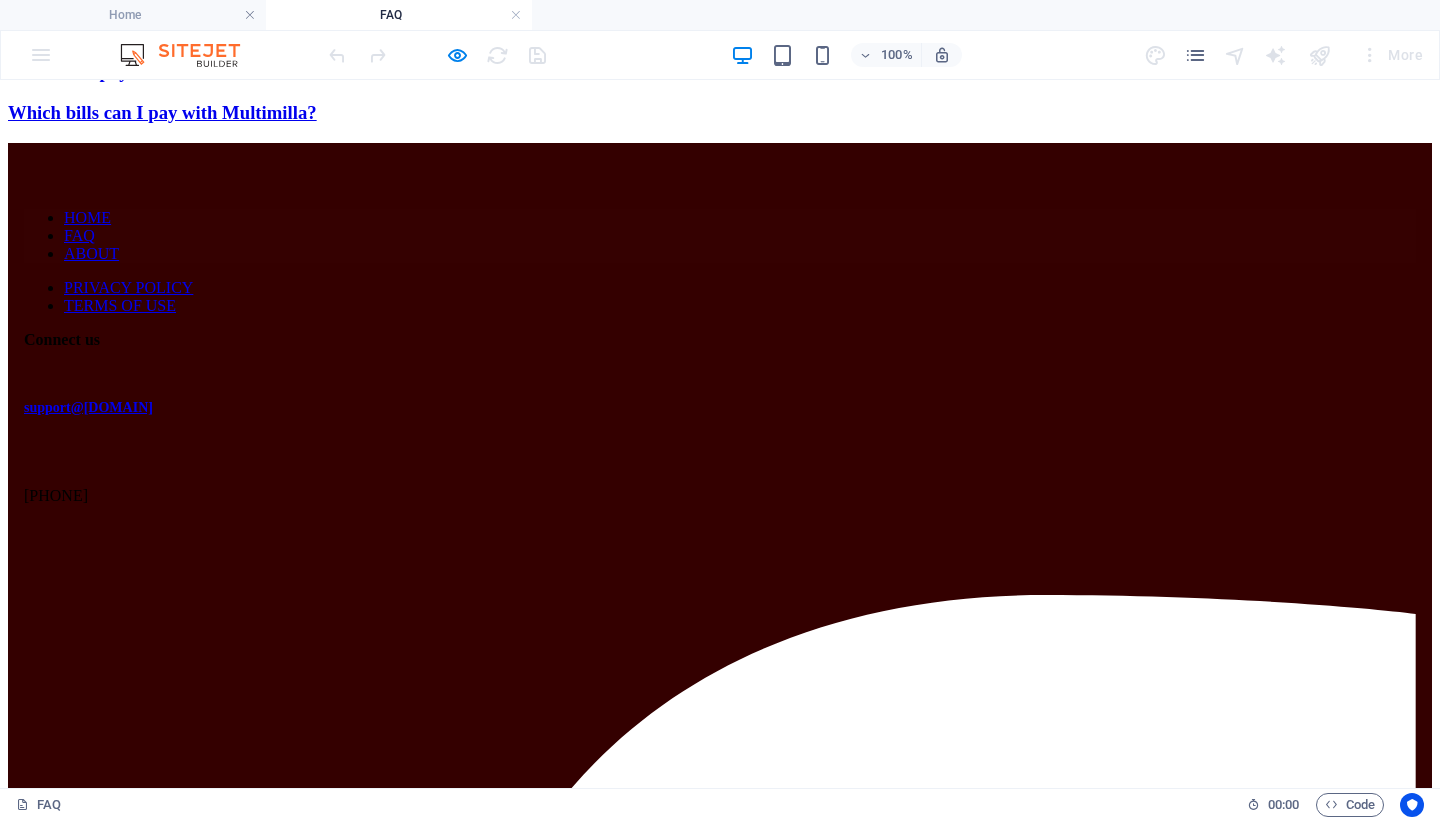 scroll, scrollTop: 1299, scrollLeft: 0, axis: vertical 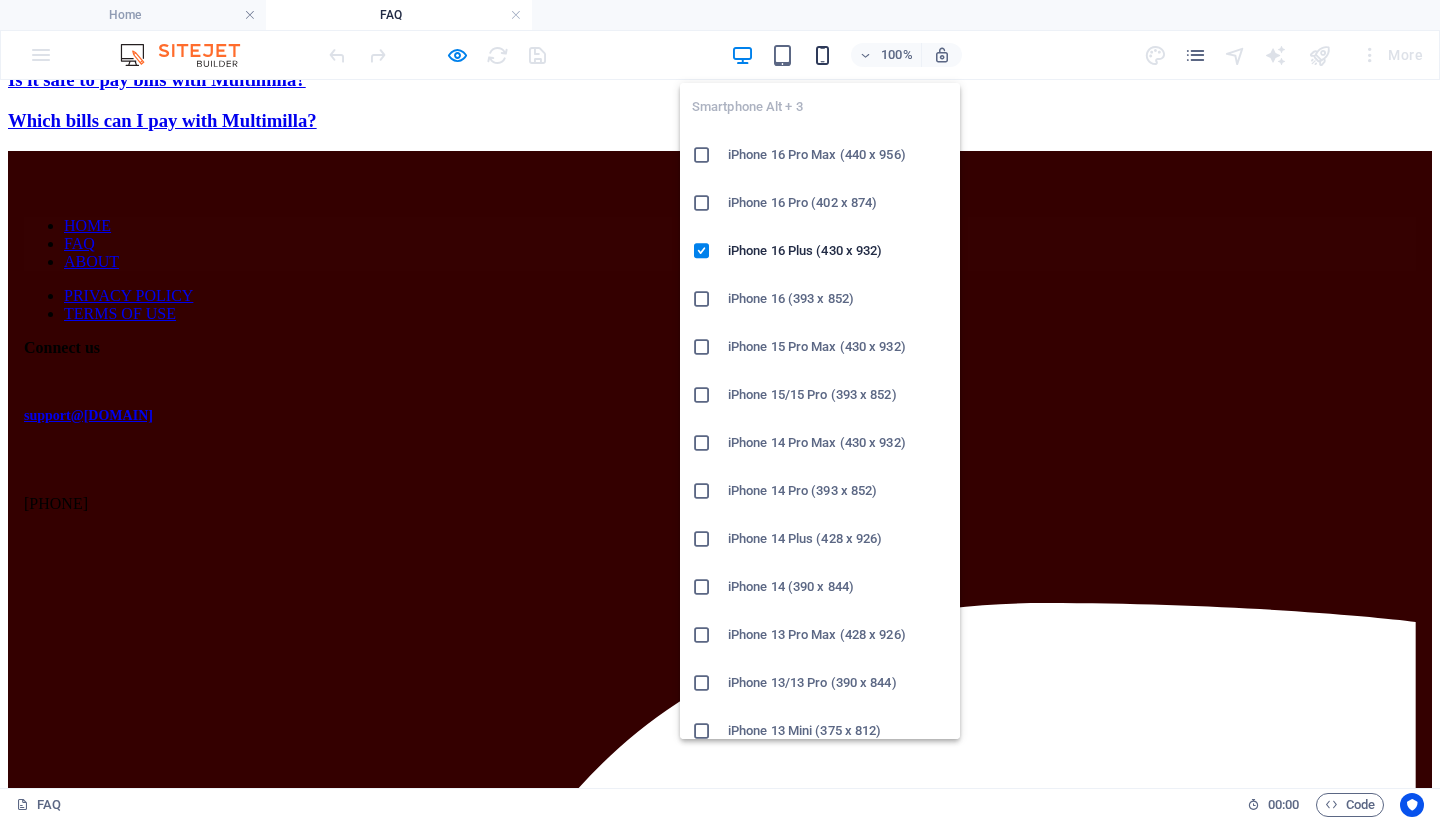 click at bounding box center (822, 55) 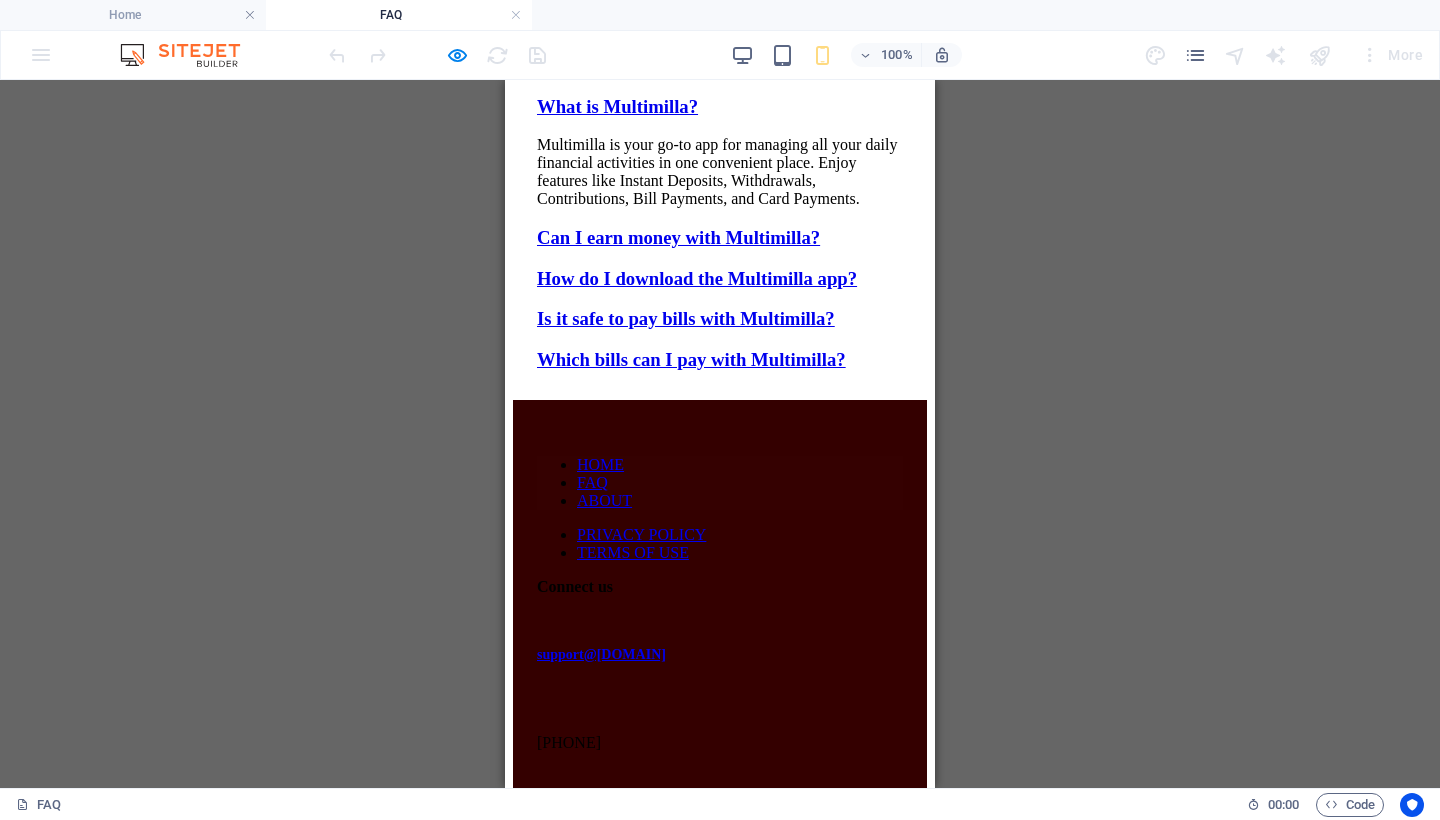 scroll, scrollTop: 1085, scrollLeft: 0, axis: vertical 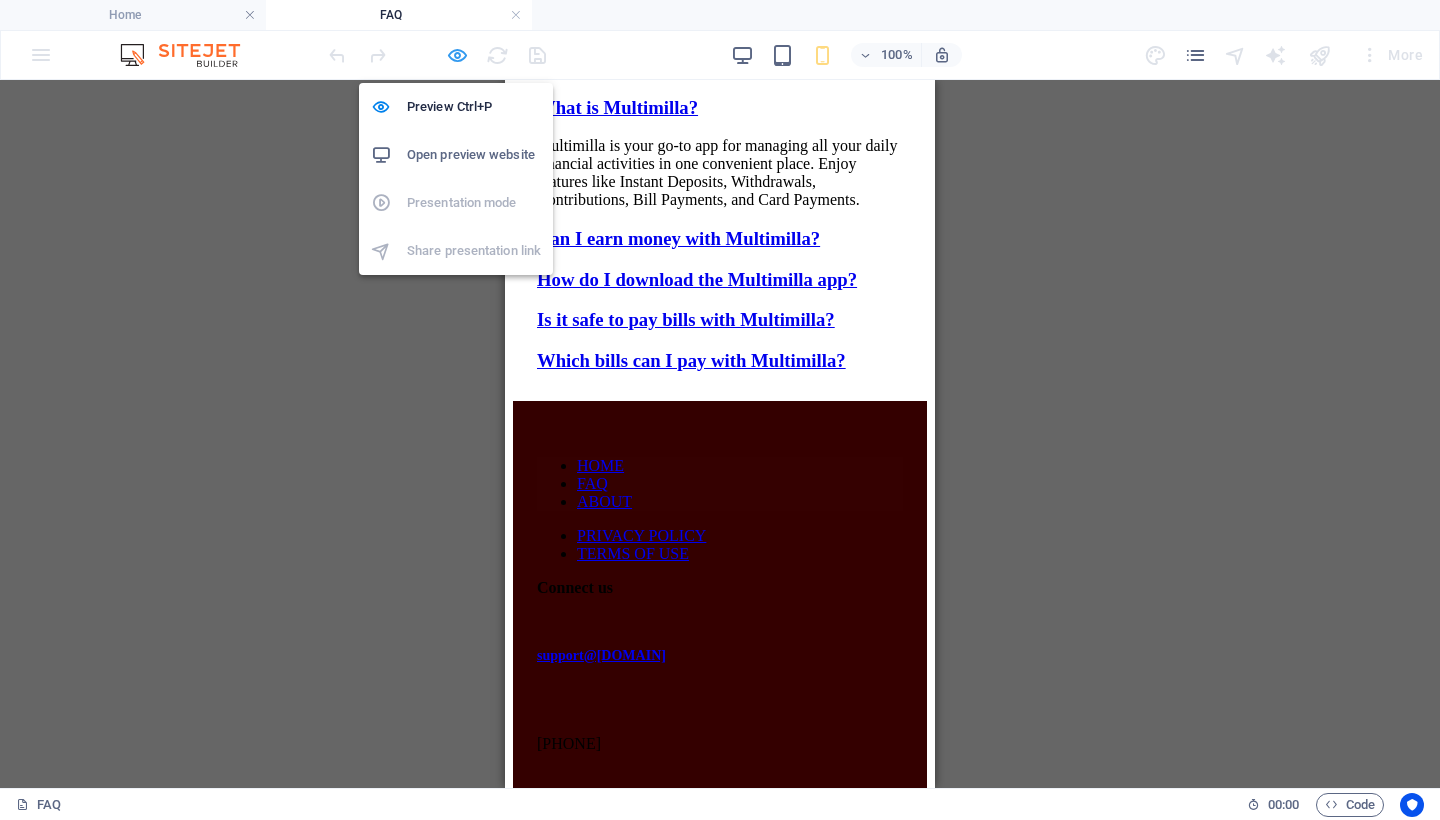 click at bounding box center (457, 55) 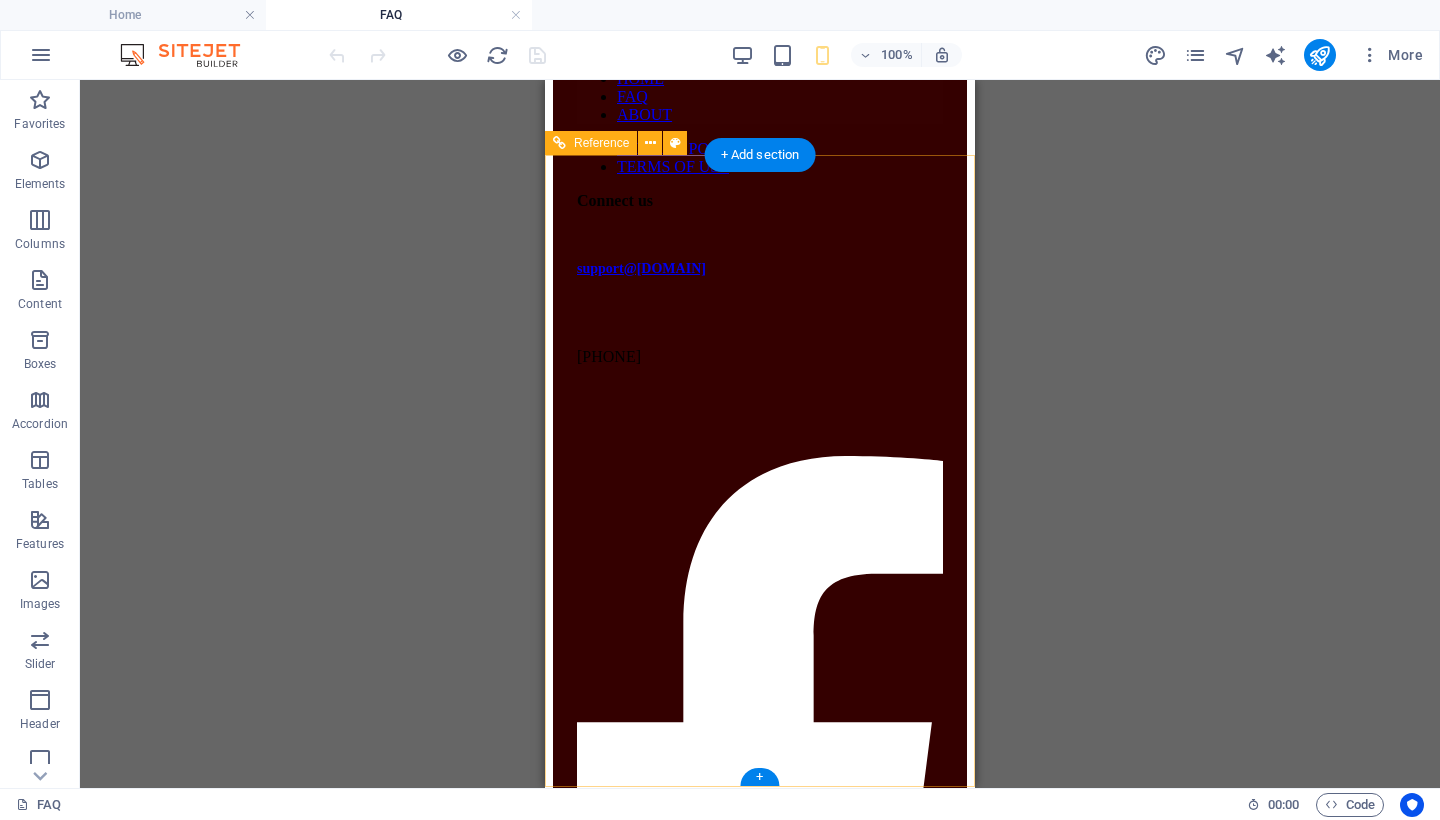 scroll, scrollTop: 1852, scrollLeft: 0, axis: vertical 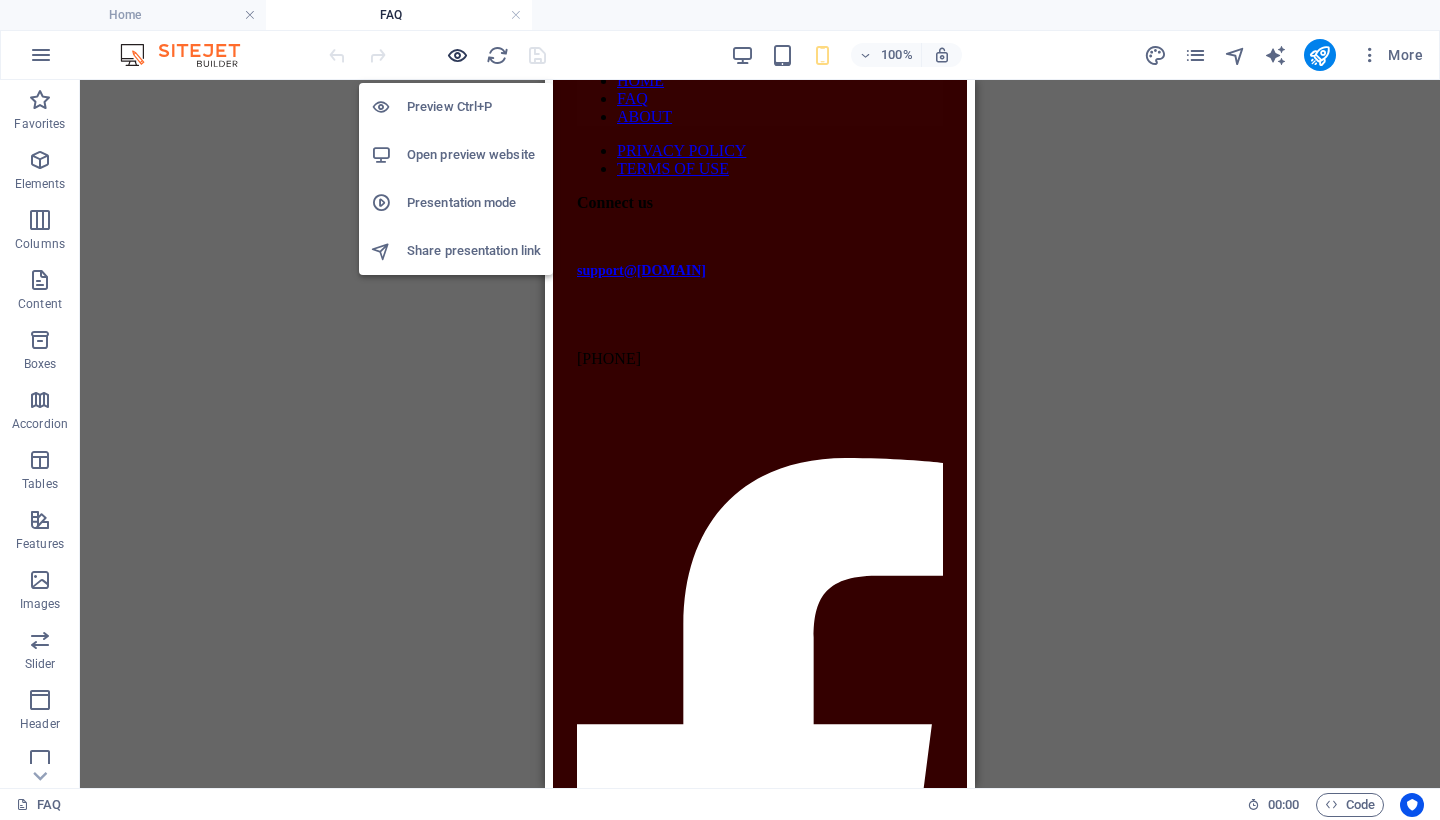 click at bounding box center (457, 55) 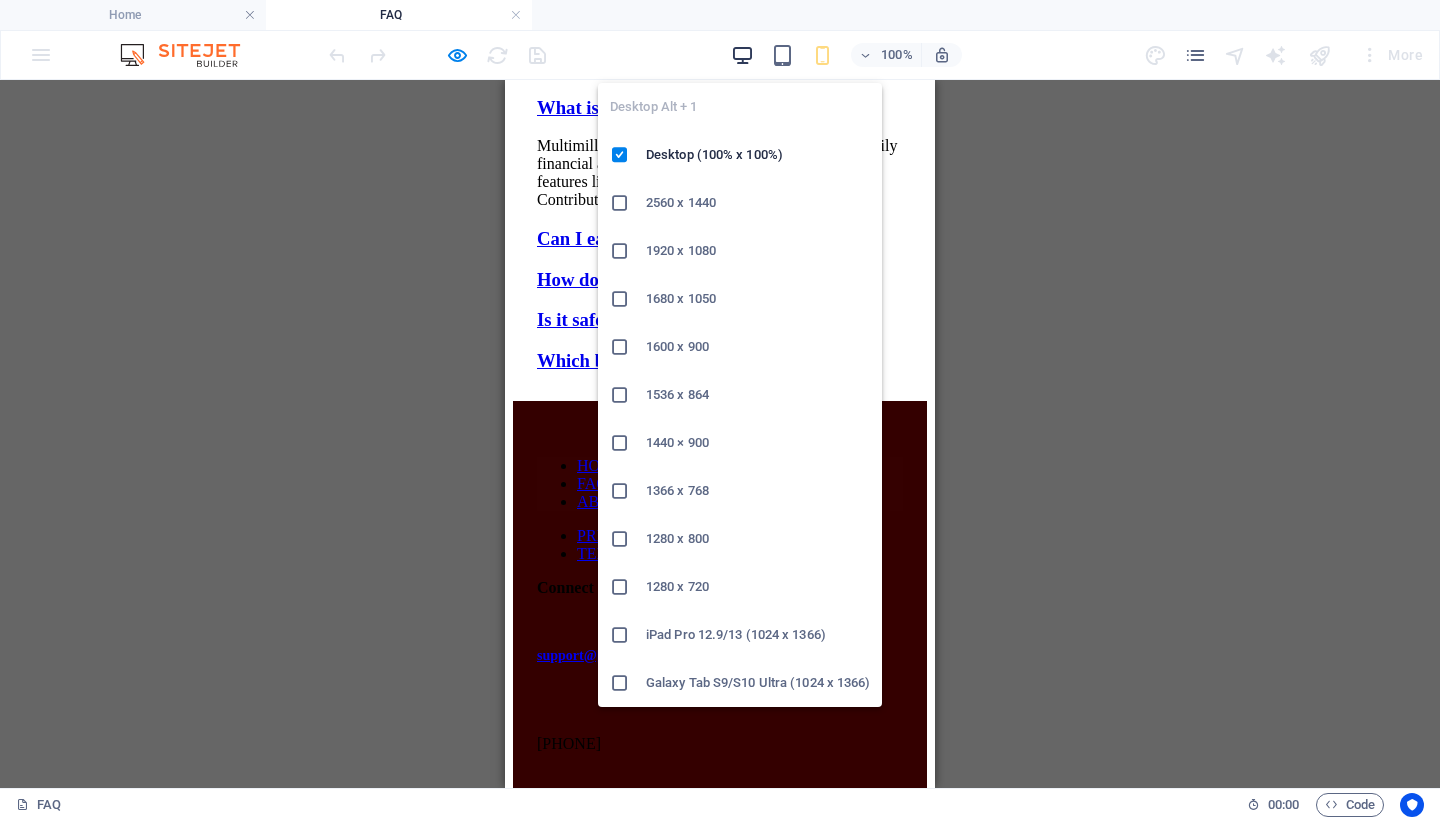 click at bounding box center [742, 55] 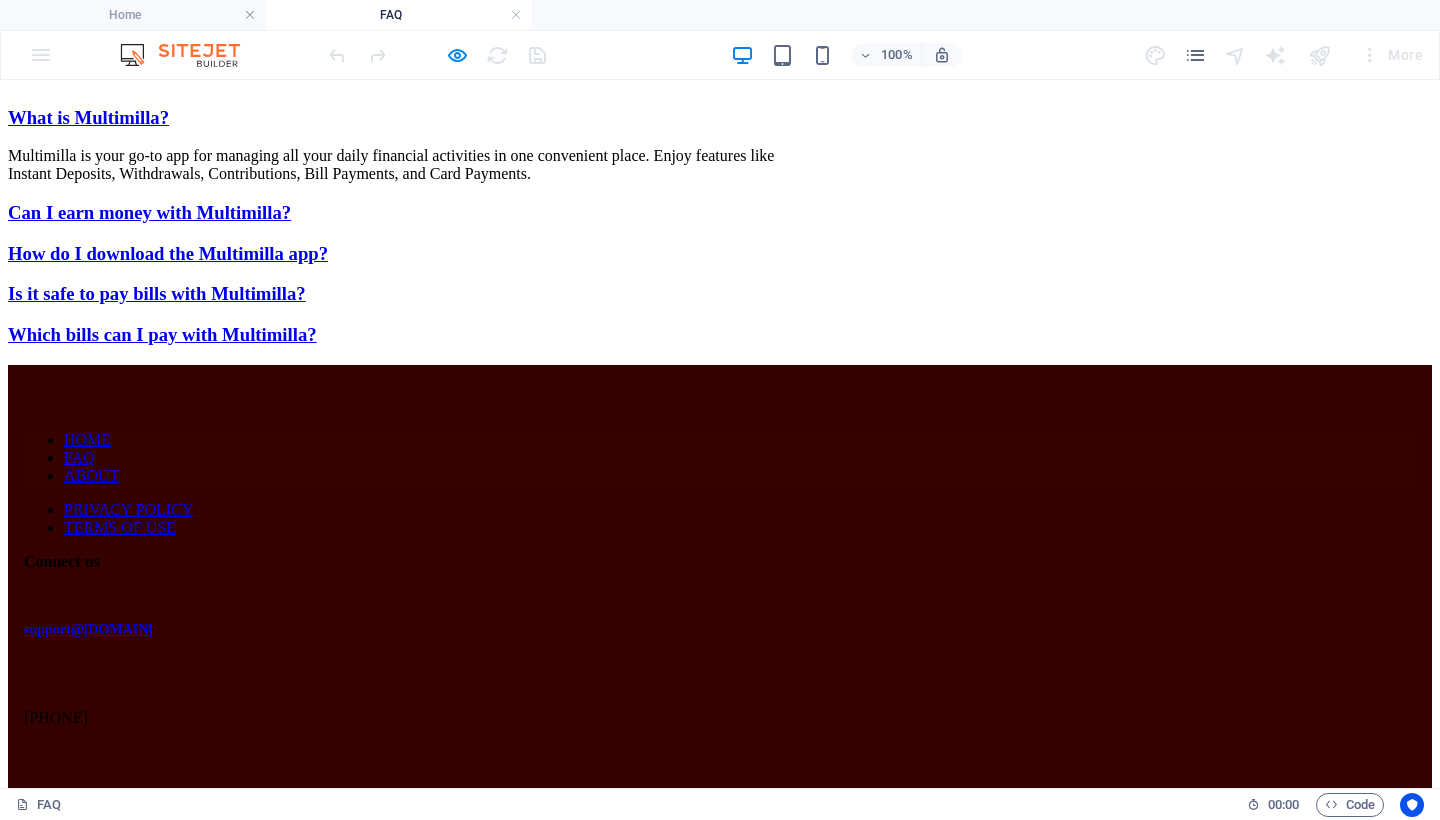 click on "About" at bounding box center [84, -889] 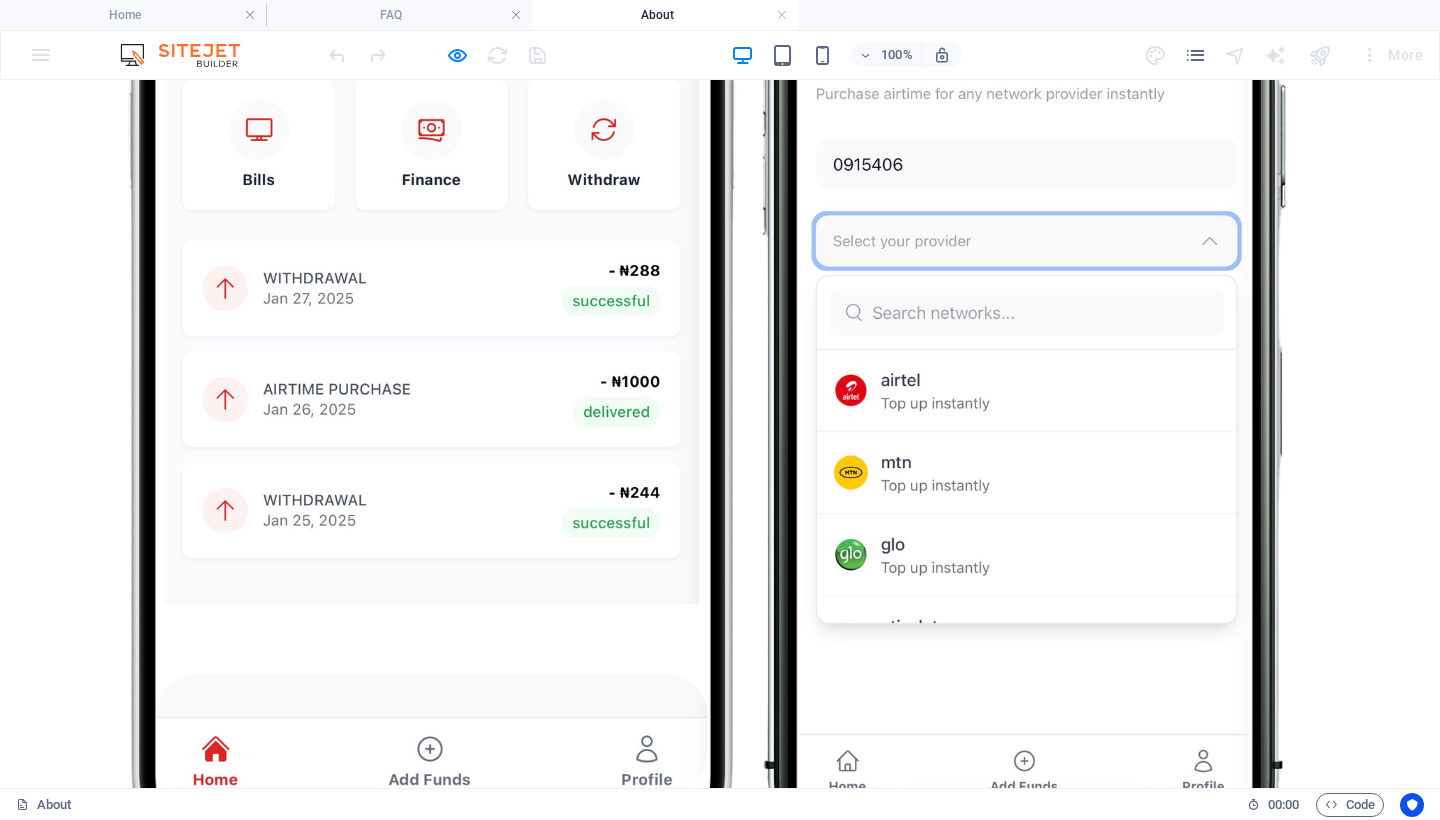 scroll, scrollTop: 1272, scrollLeft: 0, axis: vertical 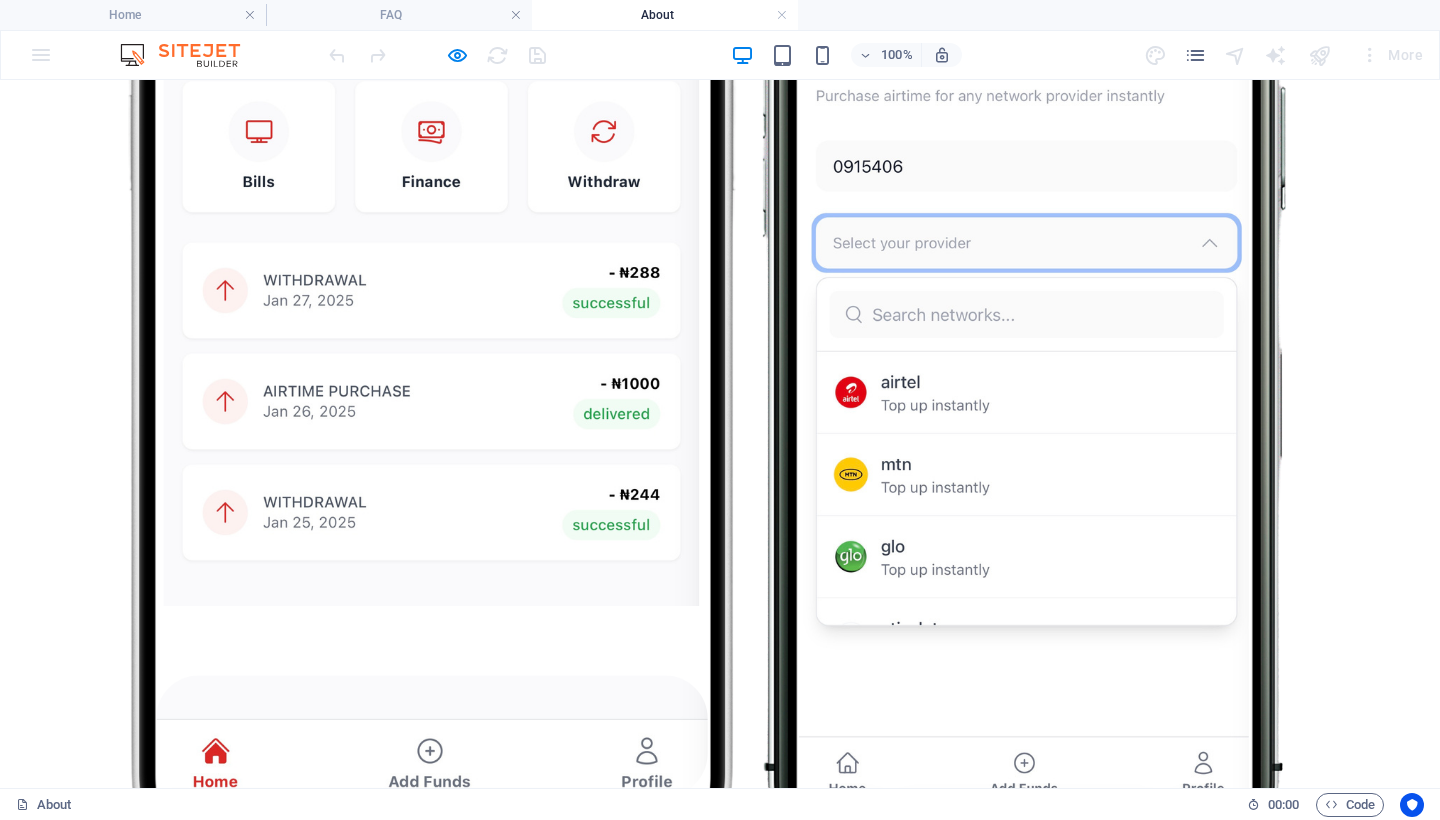 click on "Home FAQ About contact us" at bounding box center [720, -1084] 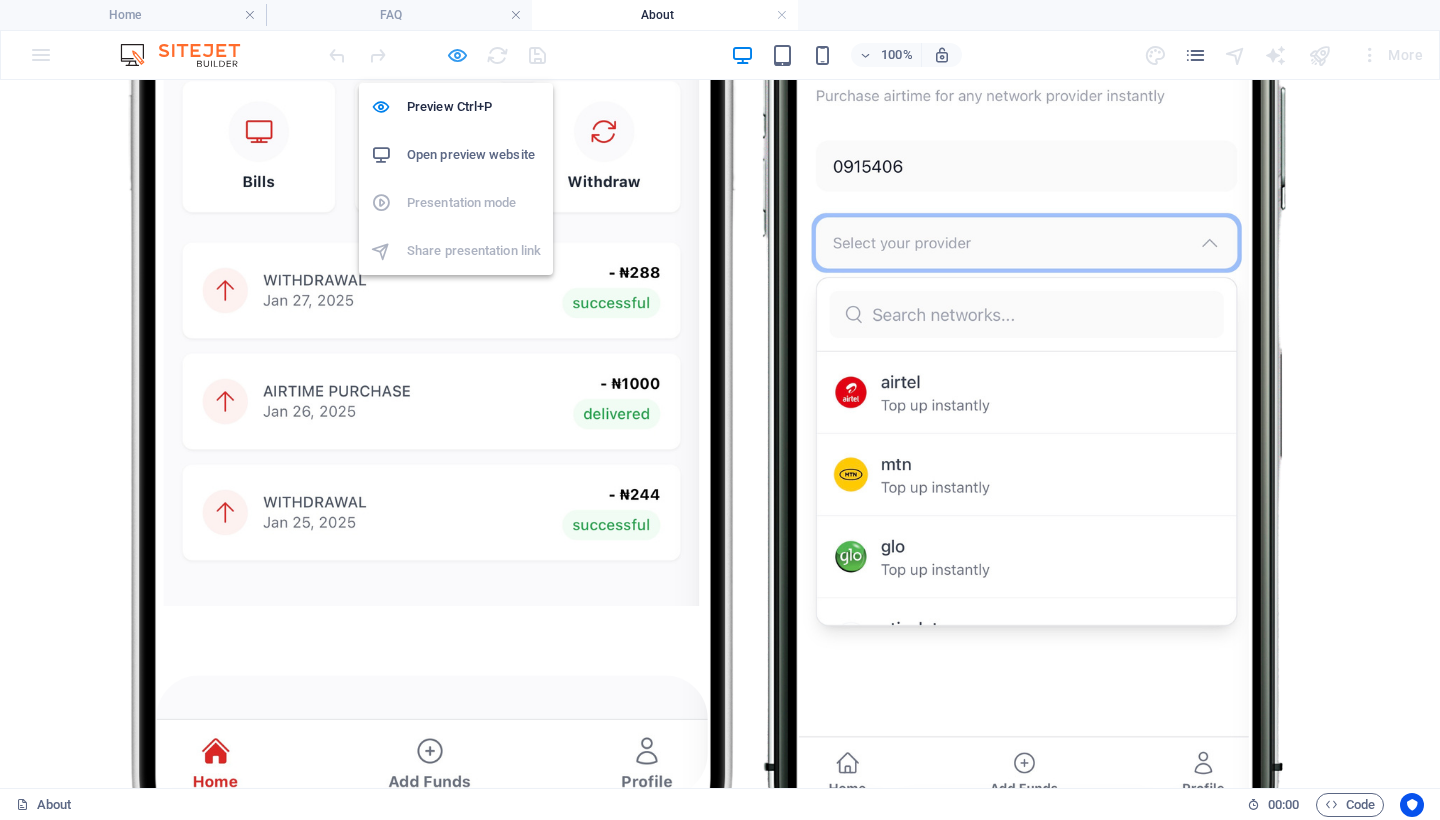 click at bounding box center [457, 55] 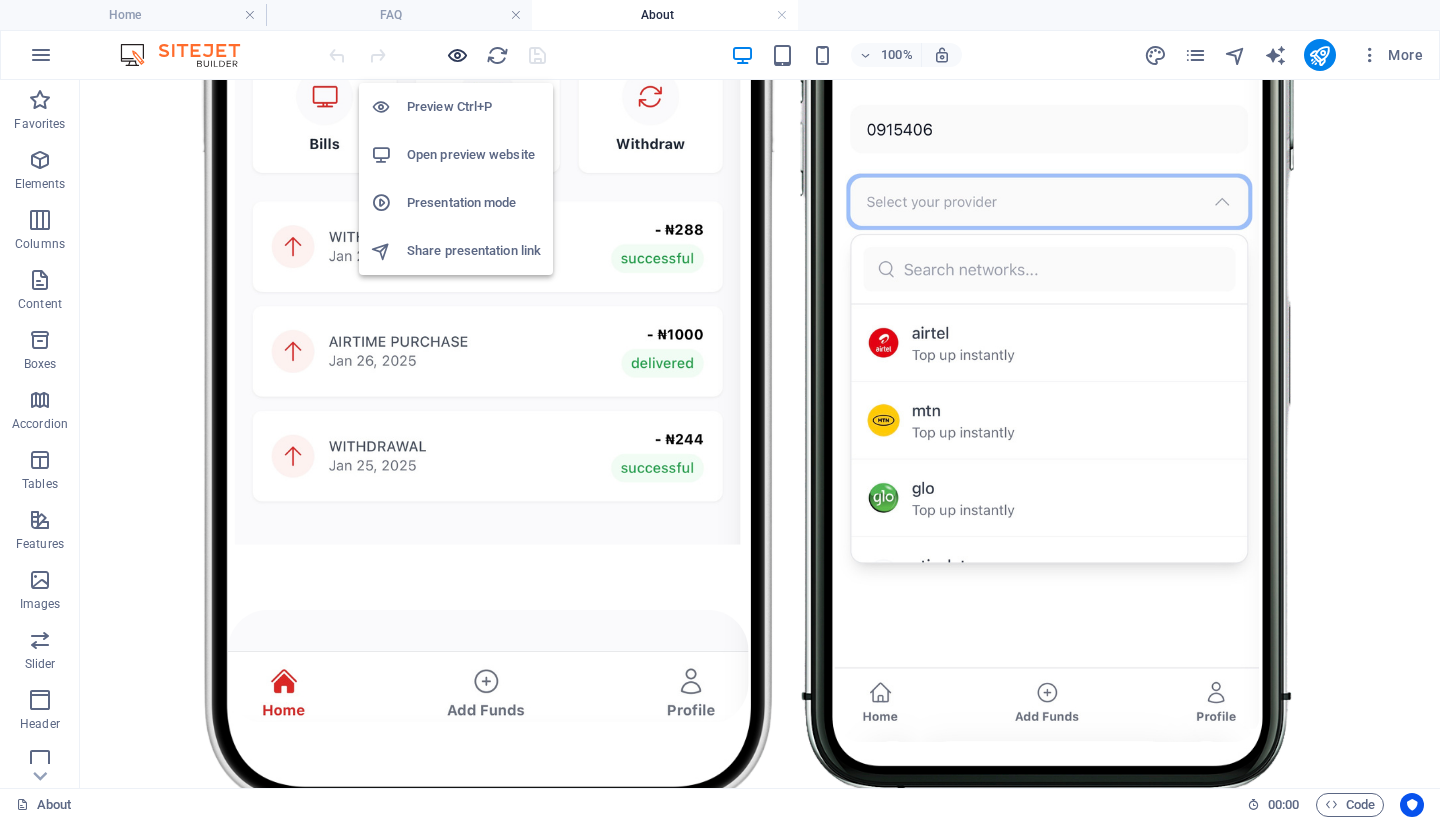 click at bounding box center [457, 55] 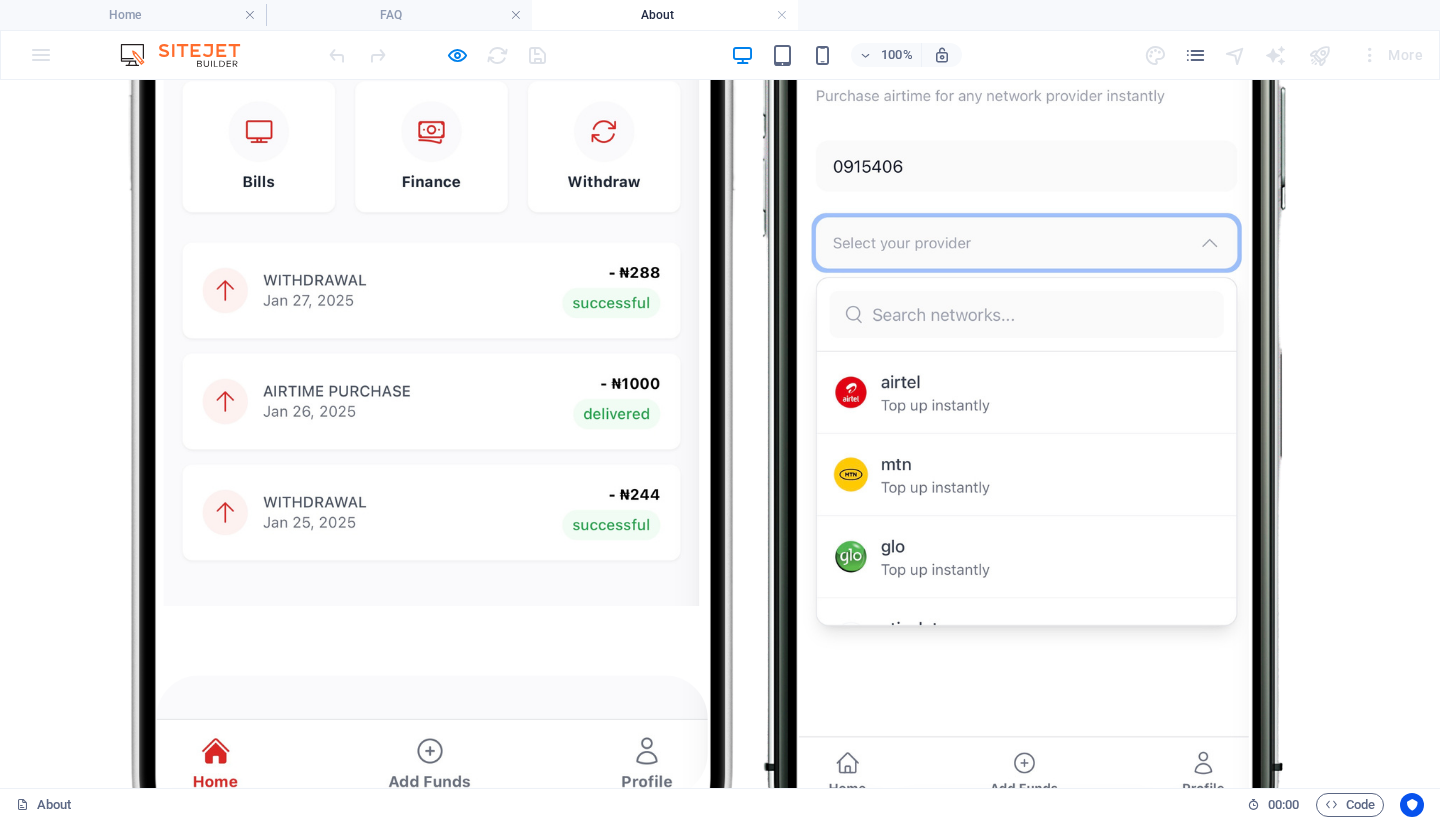 click on "contact us" at bounding box center [96, -1058] 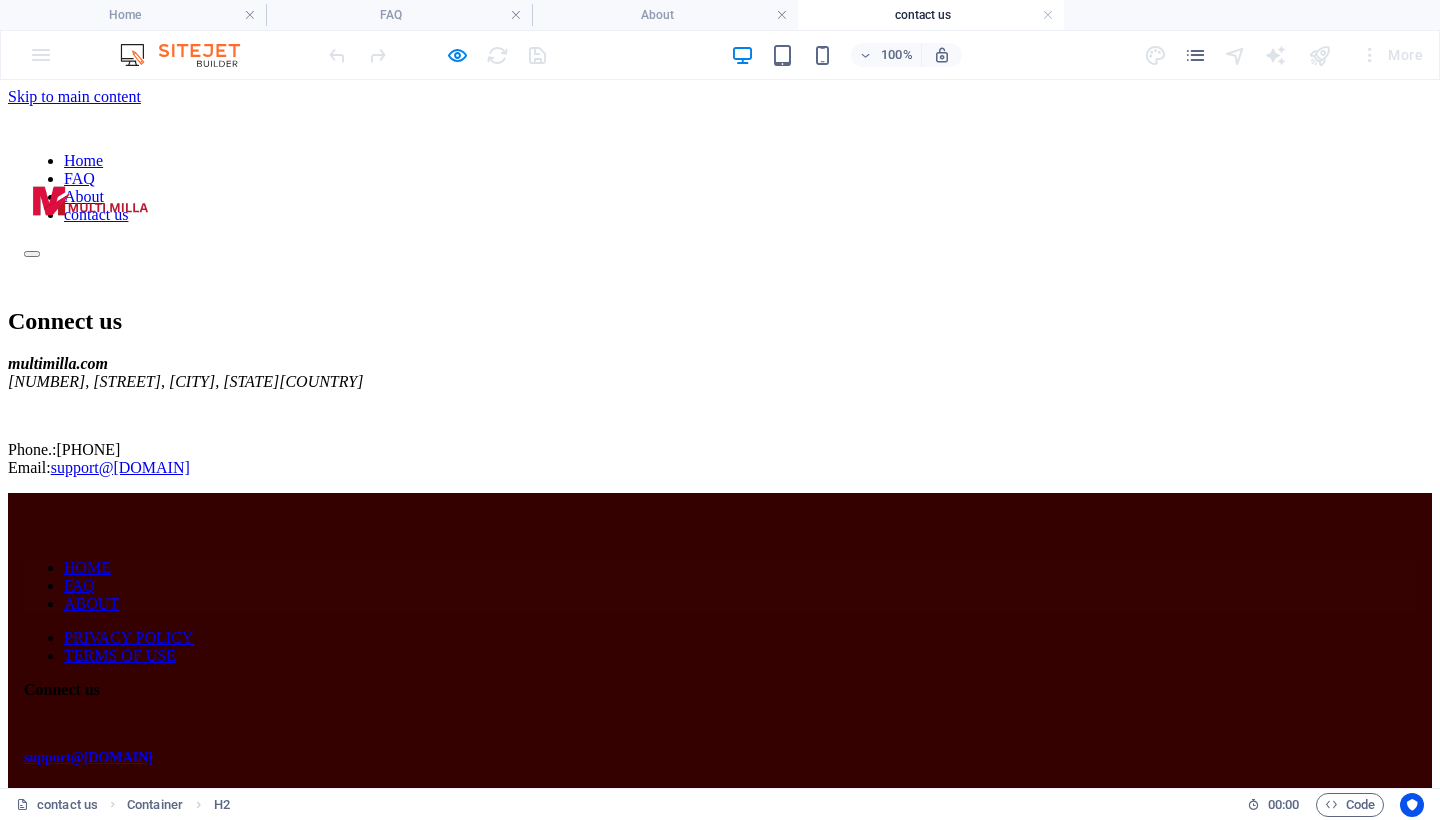 scroll, scrollTop: 0, scrollLeft: 0, axis: both 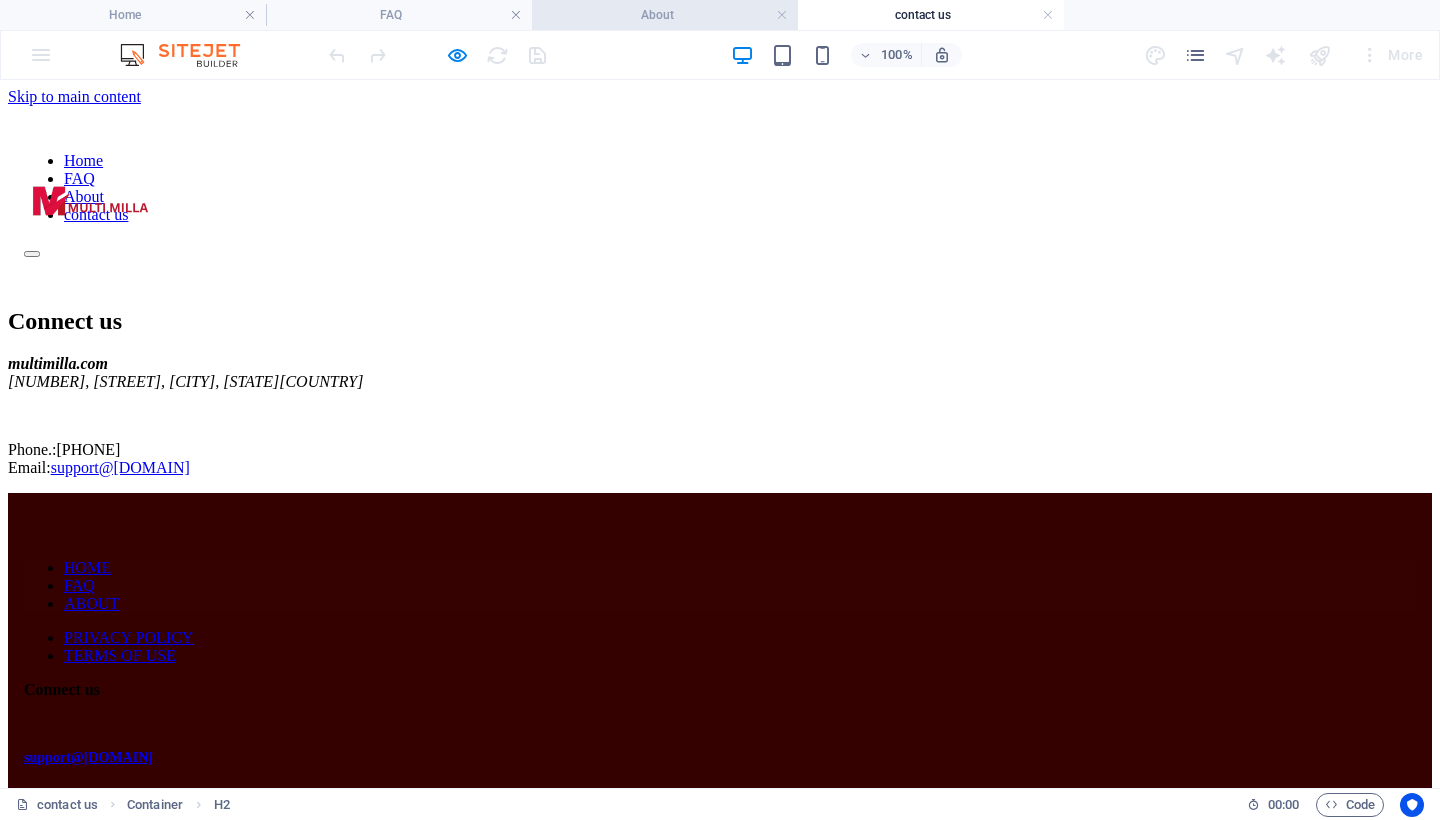 click on "About" at bounding box center (665, 15) 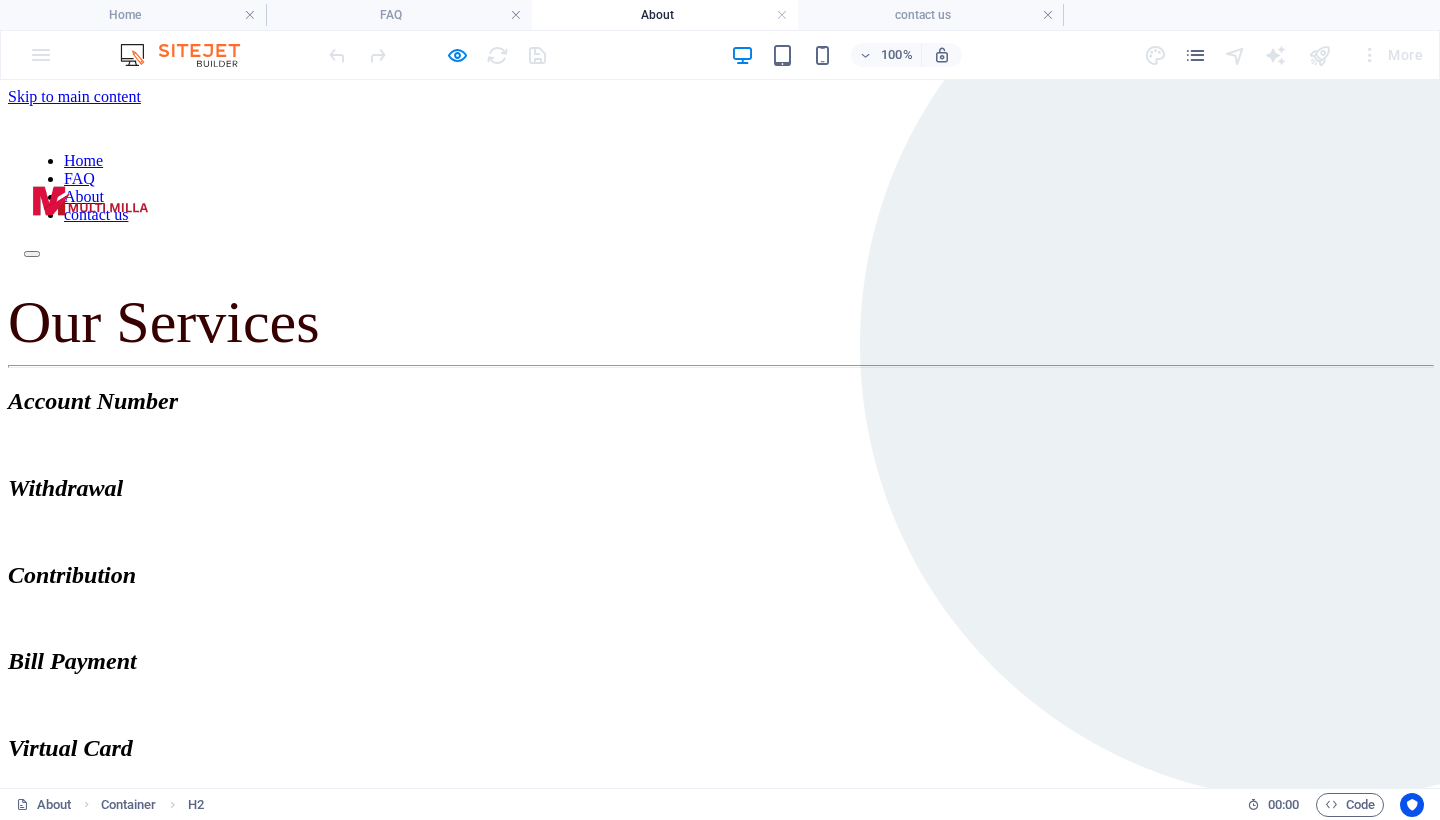 scroll, scrollTop: 0, scrollLeft: 0, axis: both 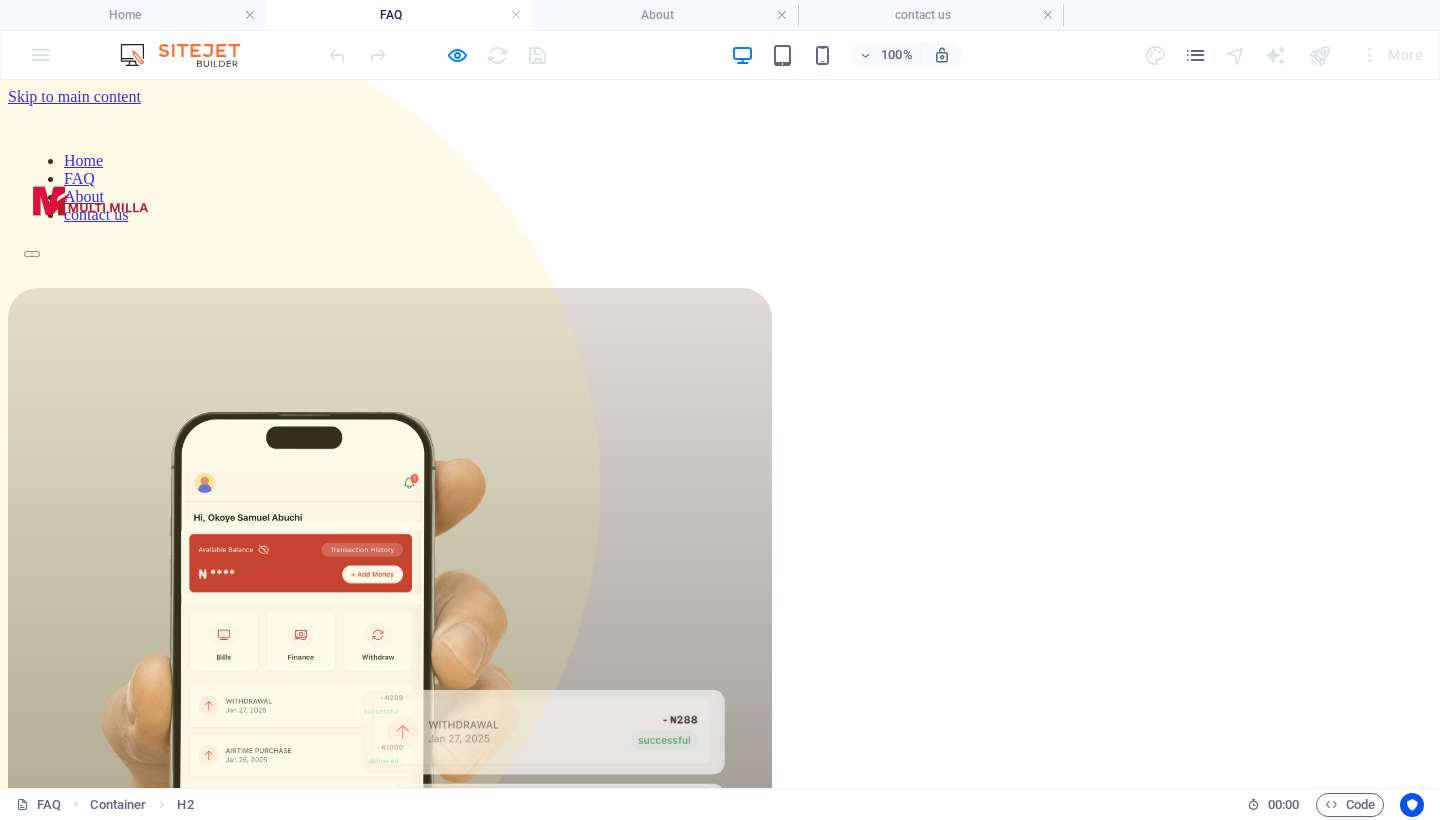 click on "Home" at bounding box center (83, 160) 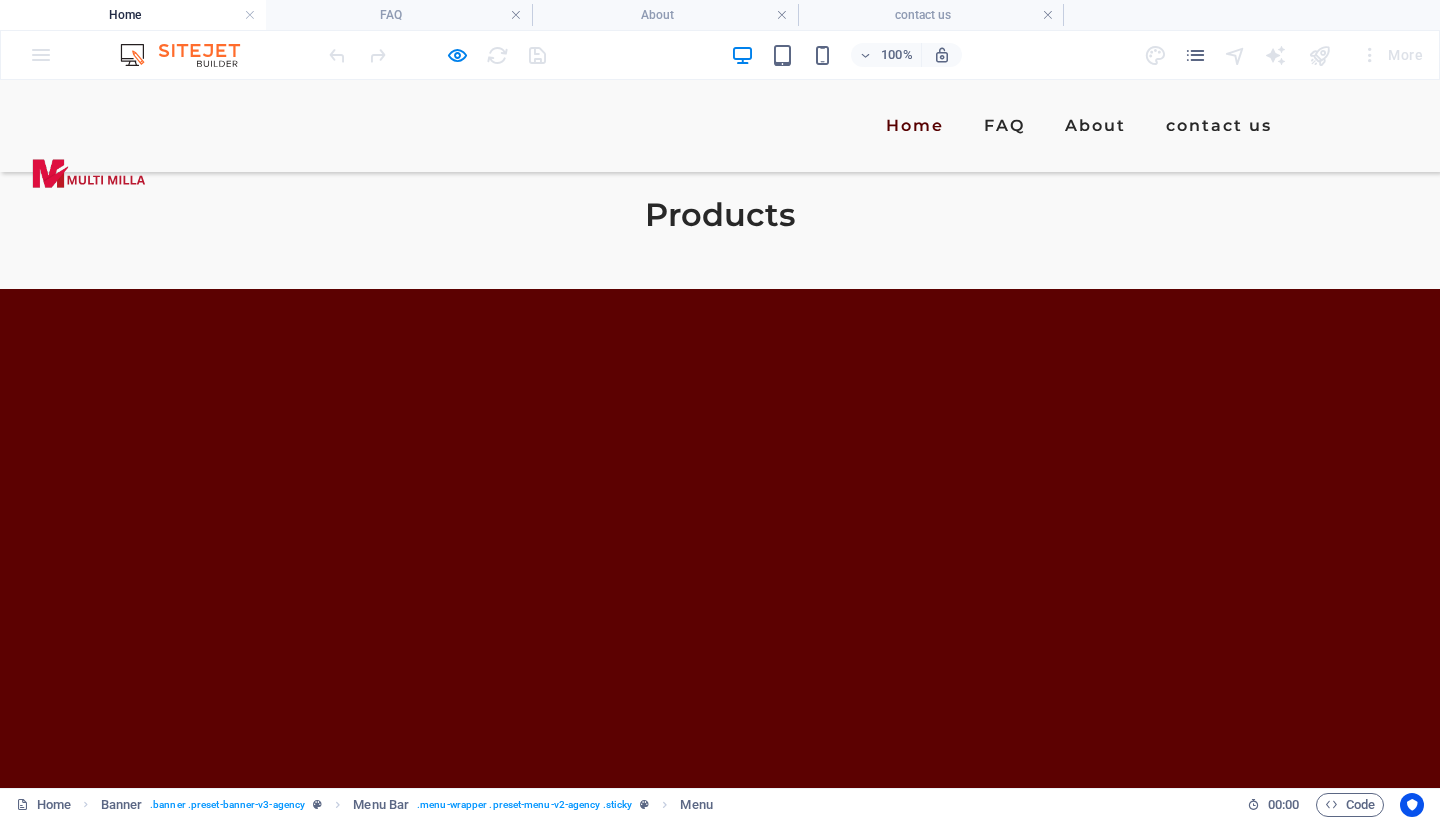 scroll, scrollTop: 2905, scrollLeft: 0, axis: vertical 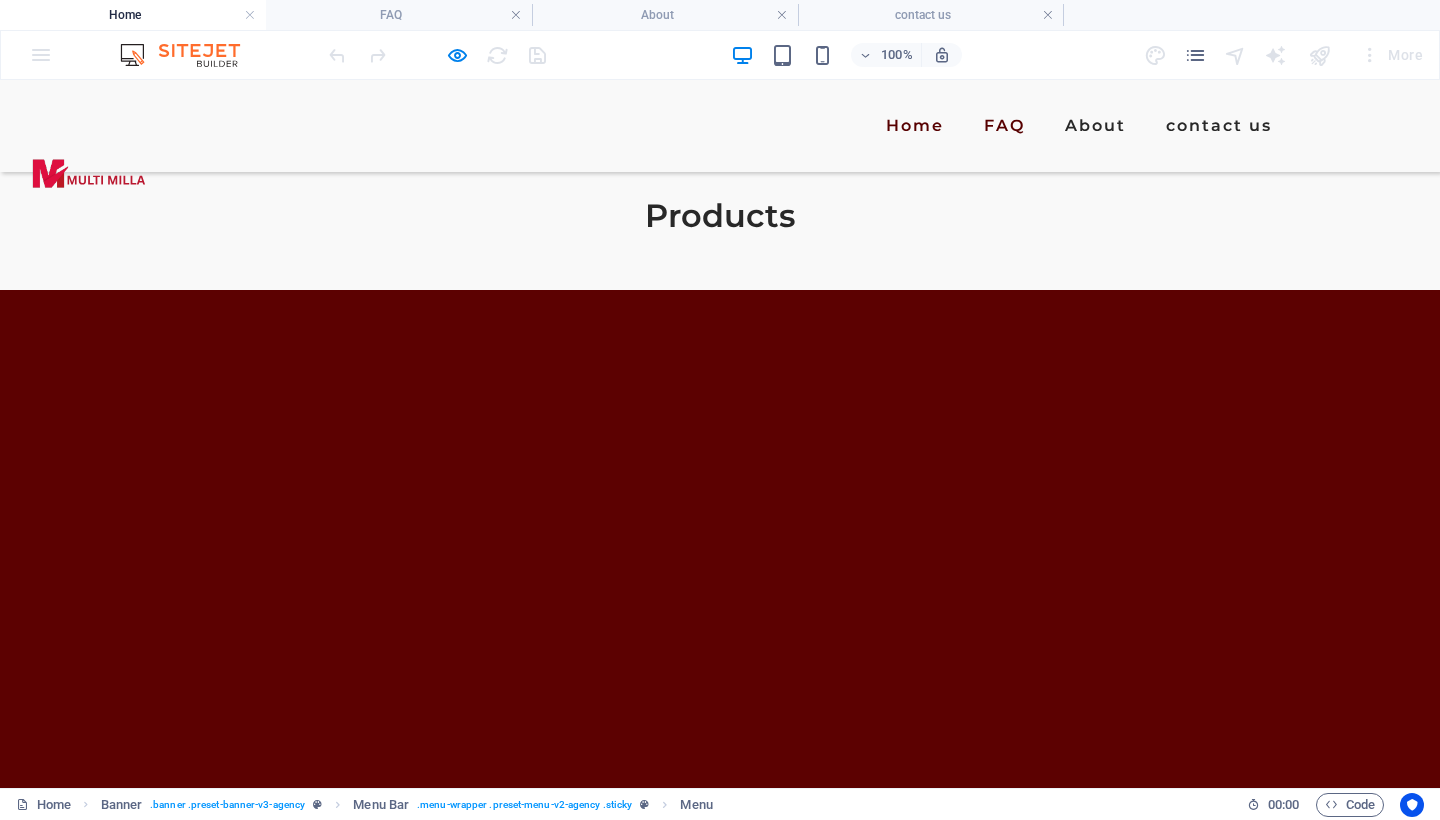 click on "FAQ" at bounding box center [1004, 126] 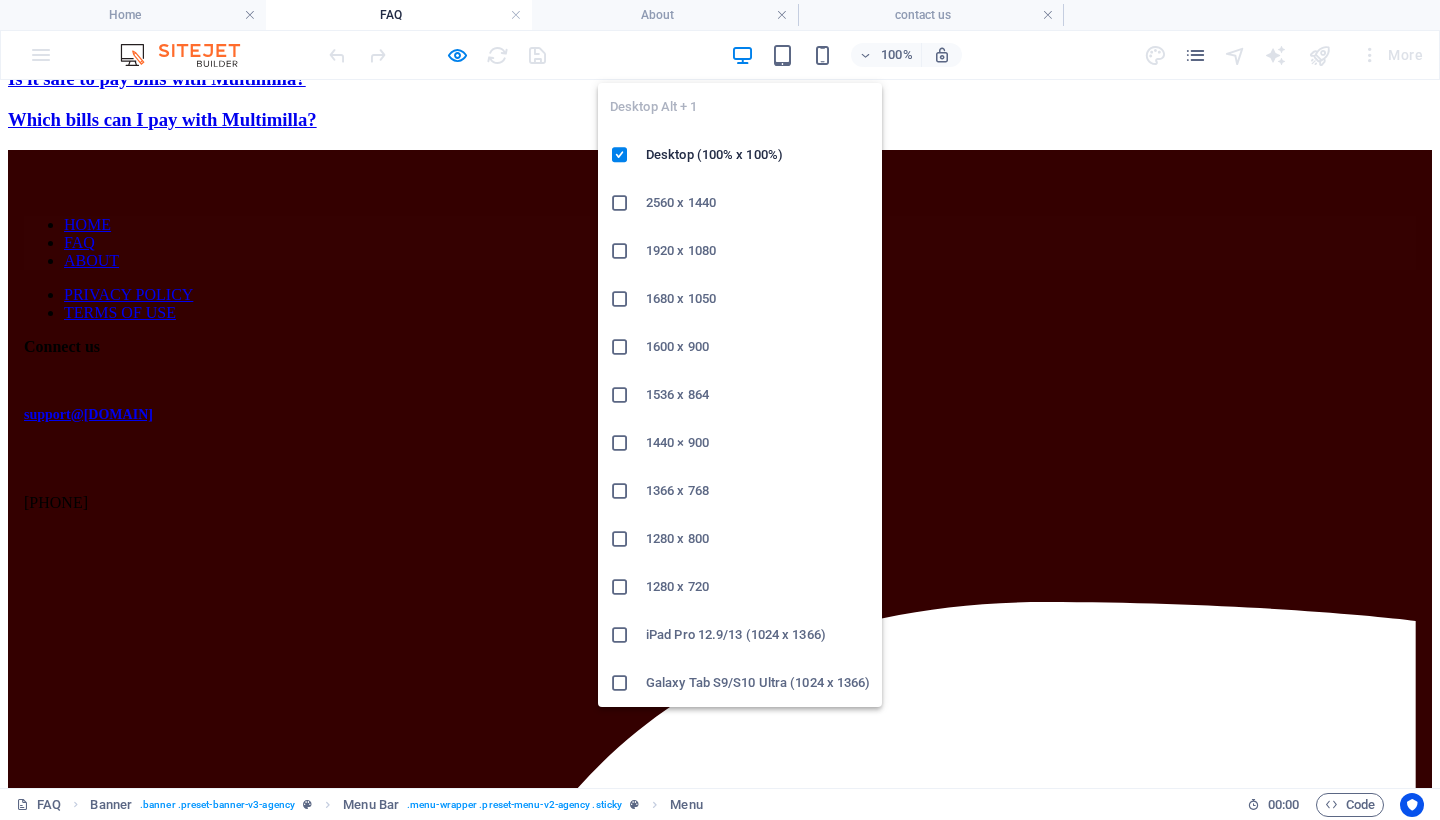 scroll, scrollTop: 1299, scrollLeft: 0, axis: vertical 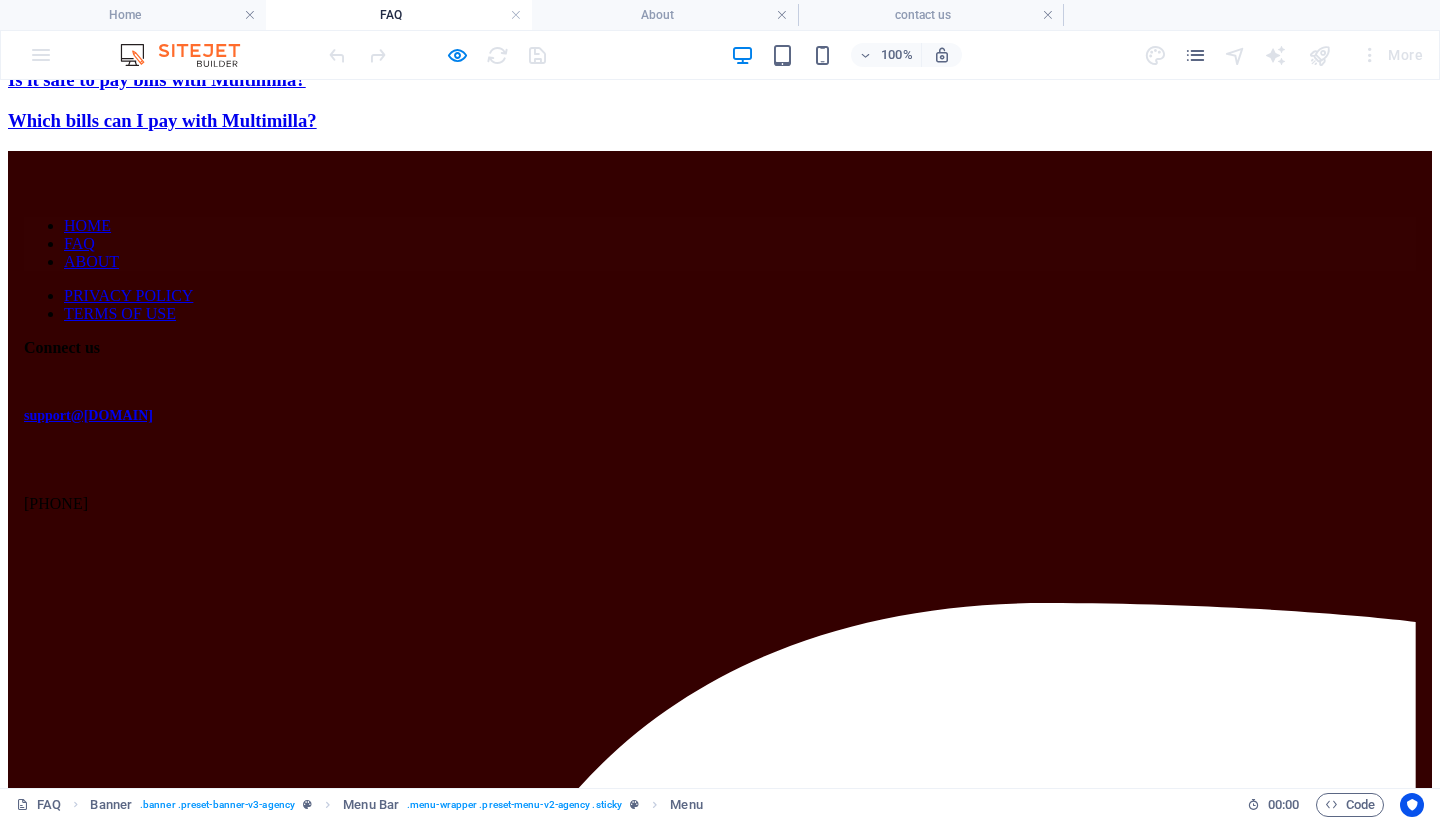 click on "About" at bounding box center [84, -1103] 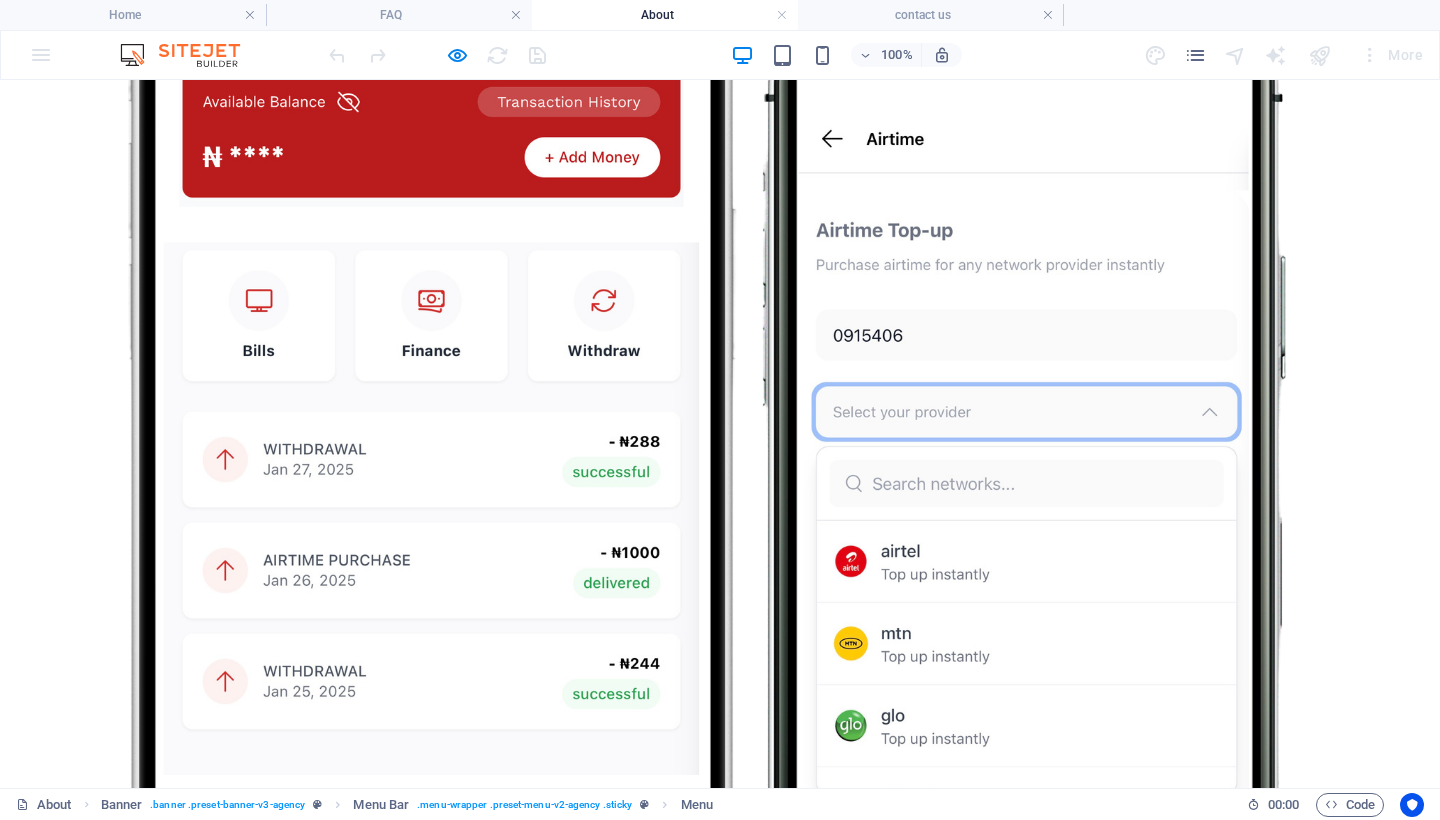 scroll, scrollTop: 1101, scrollLeft: 0, axis: vertical 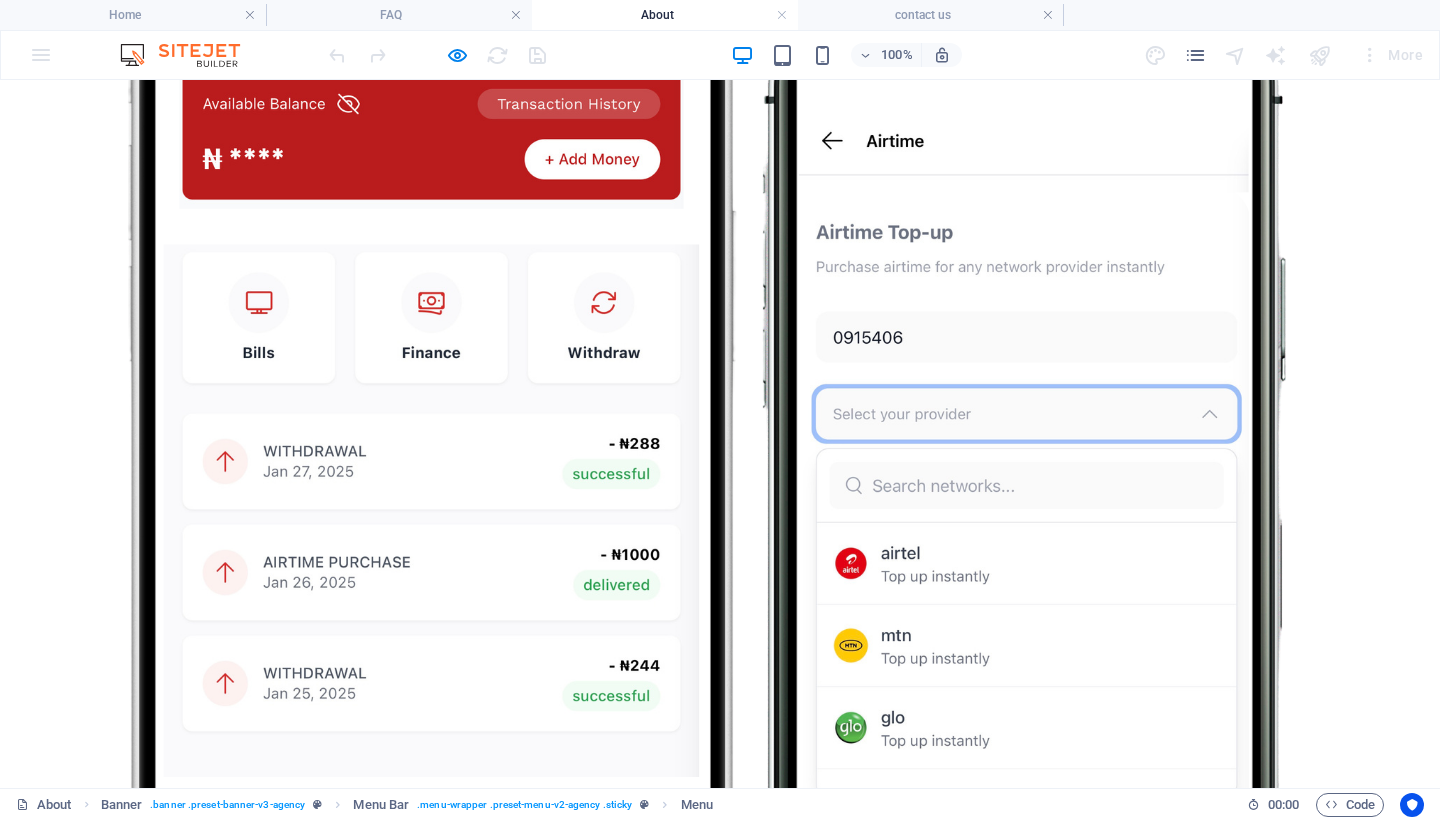 click on "Welcome to the Multimilla Mobile App Y our ultimate solution for effortlessly managing your daily financial activities.  Receive money faster than ever, directly into your account.  Withdraw your funds effortlessly to any bank of your choice, whenever you need.  Keep your money safe and secure, knowing your savings are in trusted hands.  Multimilla introduces an innovative approach to fostering financial trust. Collaborate with friends or new acquaintances to pool resources and support each other’s growth — safely and transparently.  While paying bills may not be the most enjoyable task, we make it seamless. With Multimilla, you can manage and pay all your essential bills in one convenient place:  Airtime | Data | TV Subscription | Electricity | And much more." at bounding box center (720, 1818) 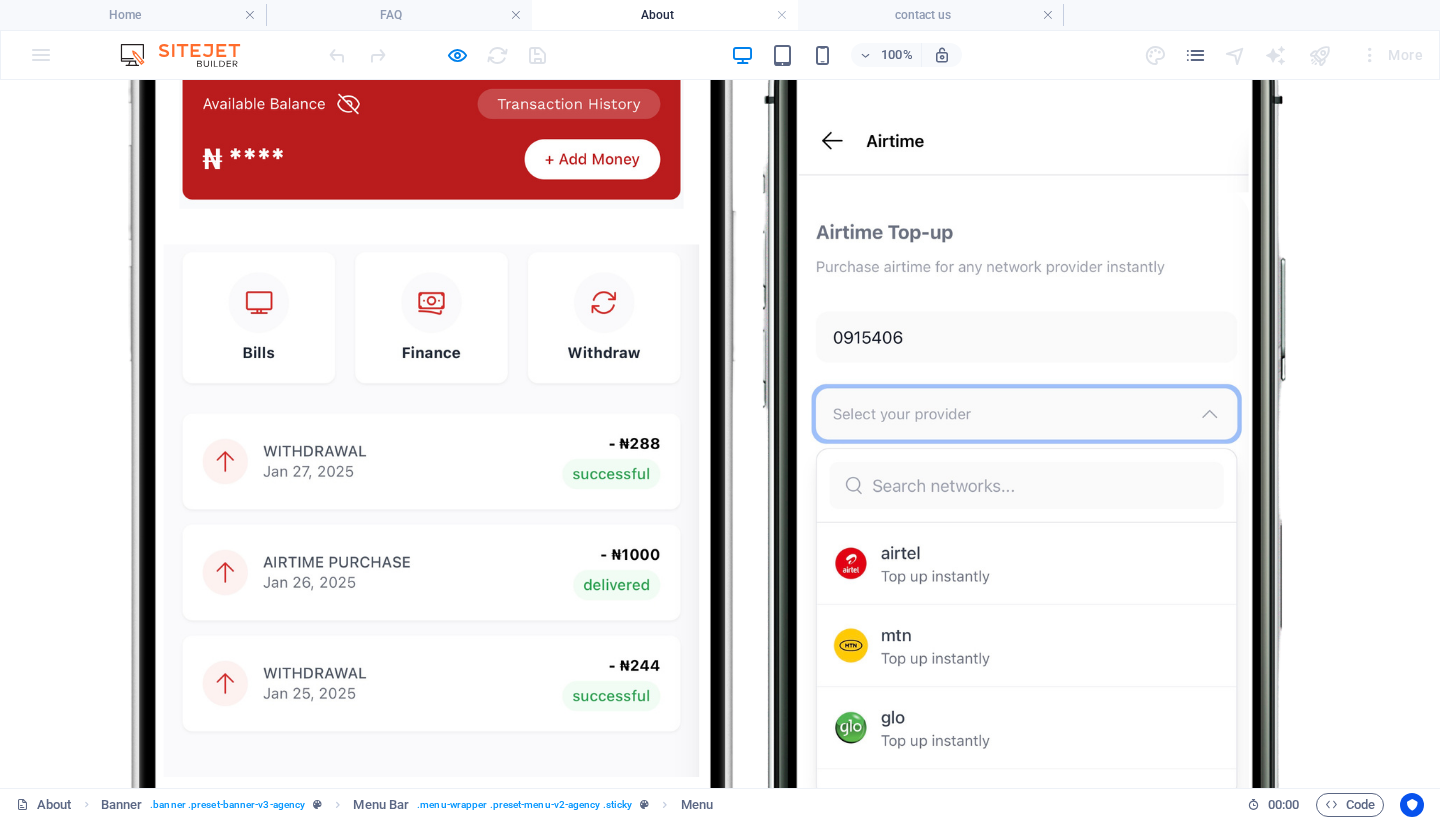 click on "Welcome to the Multimilla Mobile App Y our ultimate solution for effortlessly managing your daily financial activities.  Receive money faster than ever, directly into your account.  Withdraw your funds effortlessly to any bank of your choice, whenever you need.  Keep your money safe and secure, knowing your savings are in trusted hands.  Multimilla introduces an innovative approach to fostering financial trust. Collaborate with friends or new acquaintances to pool resources and support each other’s growth — safely and transparently.  While paying bills may not be the most enjoyable task, we make it seamless. With Multimilla, you can manage and pay all your essential bills in one convenient place:  Airtime | Data | TV Subscription | Electricity | And much more." at bounding box center [720, 1799] 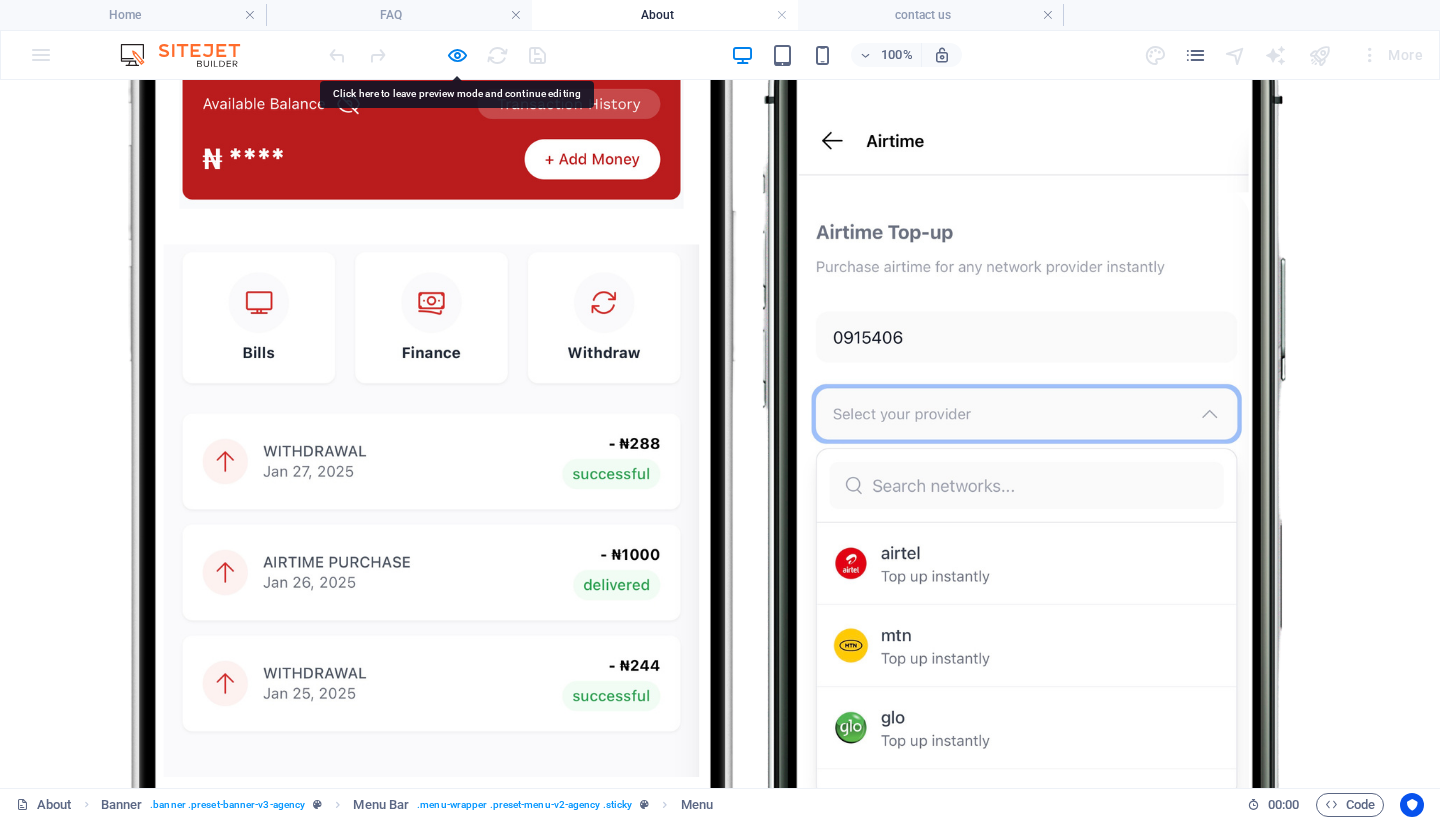 click on "Welcome to the Multimilla Mobile App Y our ultimate solution for effortlessly managing your daily financial activities.  Receive money faster than ever, directly into your account.  Withdraw your funds effortlessly to any bank of your choice, whenever you need.  Keep your money safe and secure, knowing your savings are in trusted hands.  Multimilla introduces an innovative approach to fostering financial trust. Collaborate with friends or new acquaintances to pool resources and support each other’s growth — safely and transparently.  While paying bills may not be the most enjoyable task, we make it seamless. With Multimilla, you can manage and pay all your essential bills in one convenient place:  Airtime | Data | TV Subscription | Electricity | And much more." at bounding box center (720, 1799) 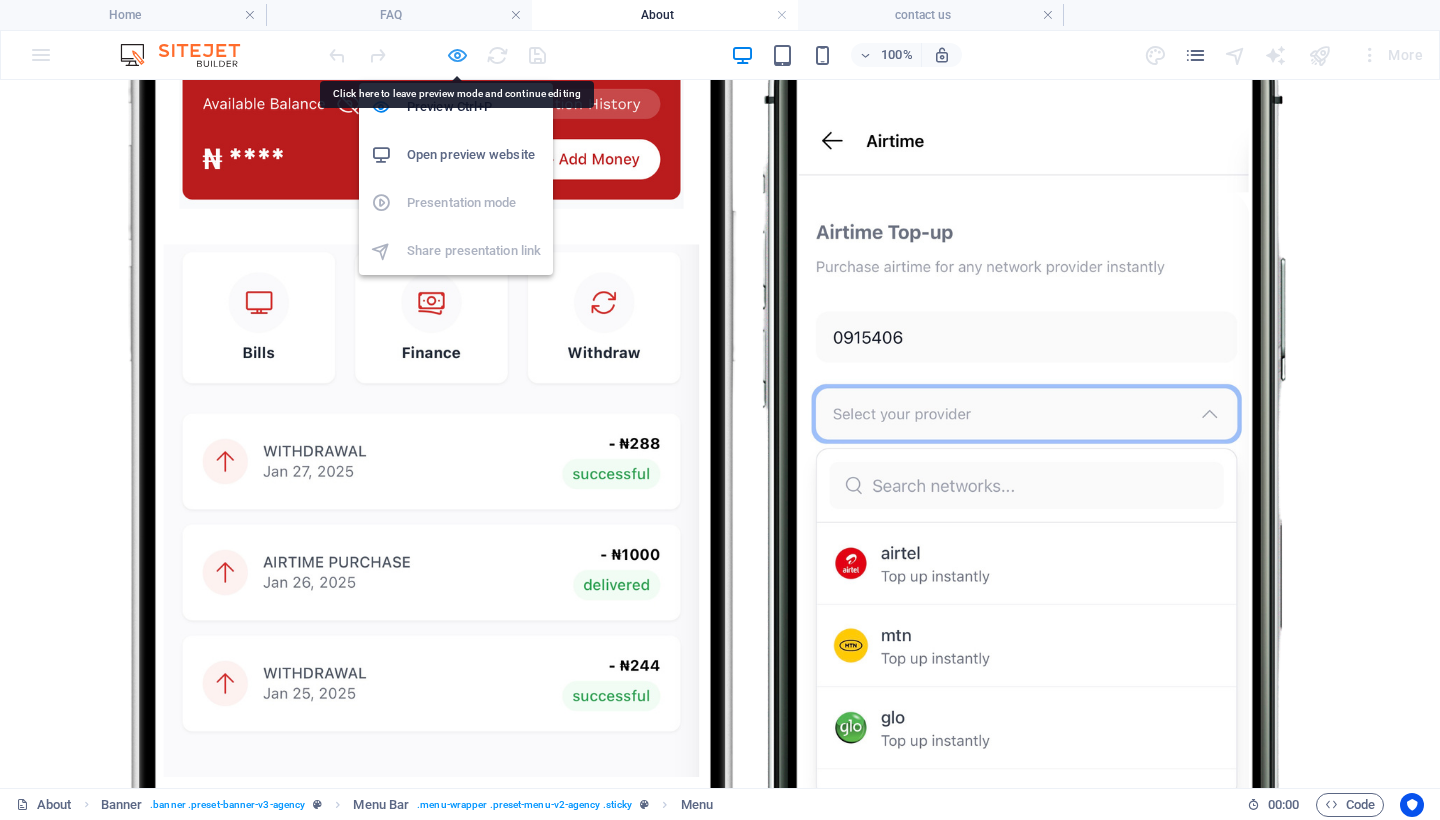 drag, startPoint x: 457, startPoint y: 49, endPoint x: 540, endPoint y: 115, distance: 106.04244 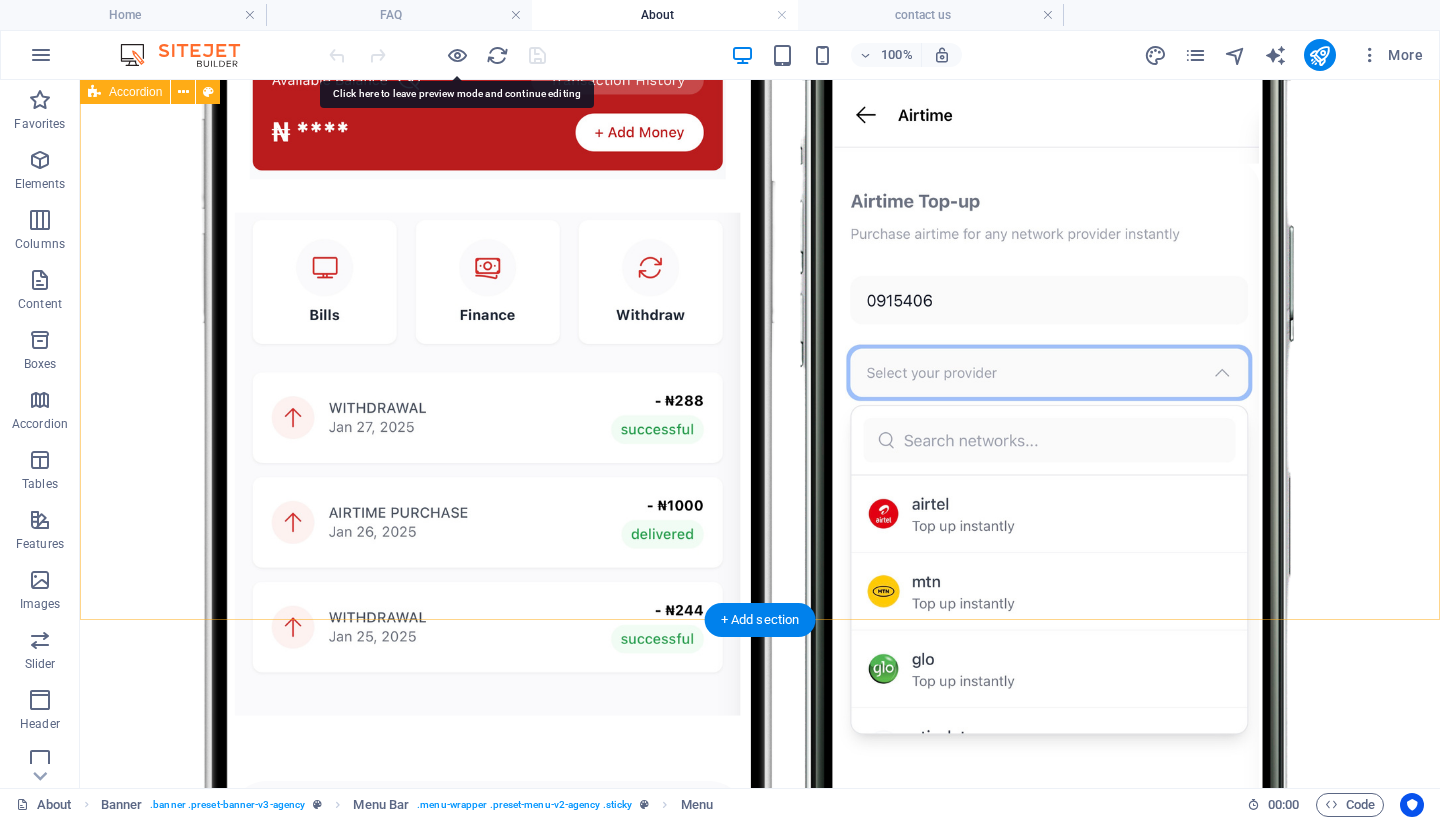 click on "Welcome to the Multimilla Mobile App Y our ultimate solution for effortlessly managing your daily financial activities.  Receive money faster than ever, directly into your account.  Withdraw your funds effortlessly to any bank of your choice, whenever you need.  Keep your money safe and secure, knowing your savings are in trusted hands.  Multimilla introduces an innovative approach to fostering financial trust. Collaborate with friends or new acquaintances to pool resources and support each other’s growth — safely and transparently.  While paying bills may not be the most enjoyable task, we make it seamless. With Multimilla, you can manage and pay all your essential bills in one convenient place:  Airtime | Data | TV Subscription | Electricity | And much more." at bounding box center [760, 1737] 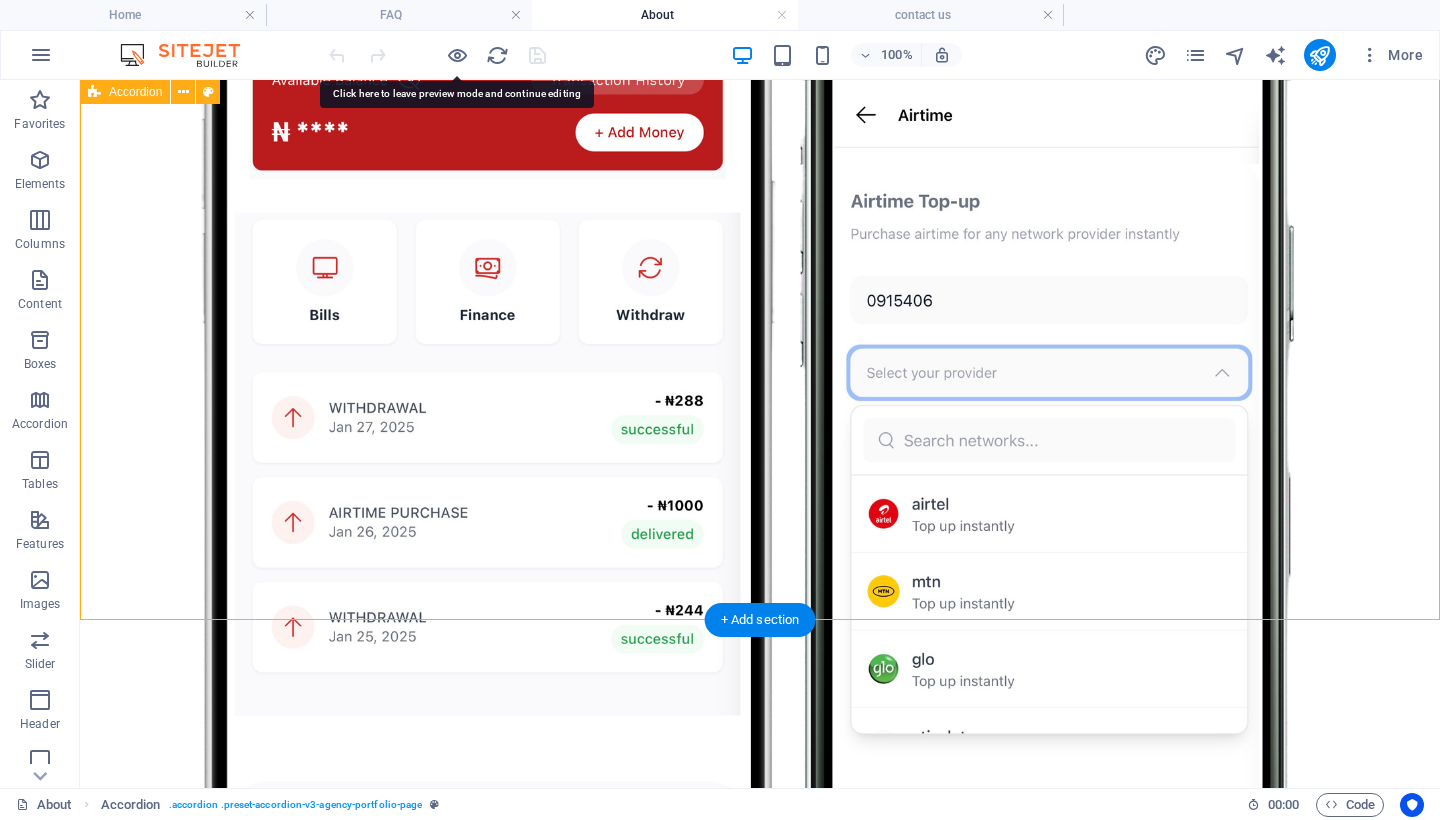 click on "Welcome to the Multimilla Mobile App Y our ultimate solution for effortlessly managing your daily financial activities.  Receive money faster than ever, directly into your account.  Withdraw your funds effortlessly to any bank of your choice, whenever you need.  Keep your money safe and secure, knowing your savings are in trusted hands.  Multimilla introduces an innovative approach to fostering financial trust. Collaborate with friends or new acquaintances to pool resources and support each other’s growth — safely and transparently.  While paying bills may not be the most enjoyable task, we make it seamless. With Multimilla, you can manage and pay all your essential bills in one convenient place:  Airtime | Data | TV Subscription | Electricity | And much more." at bounding box center (760, 1737) 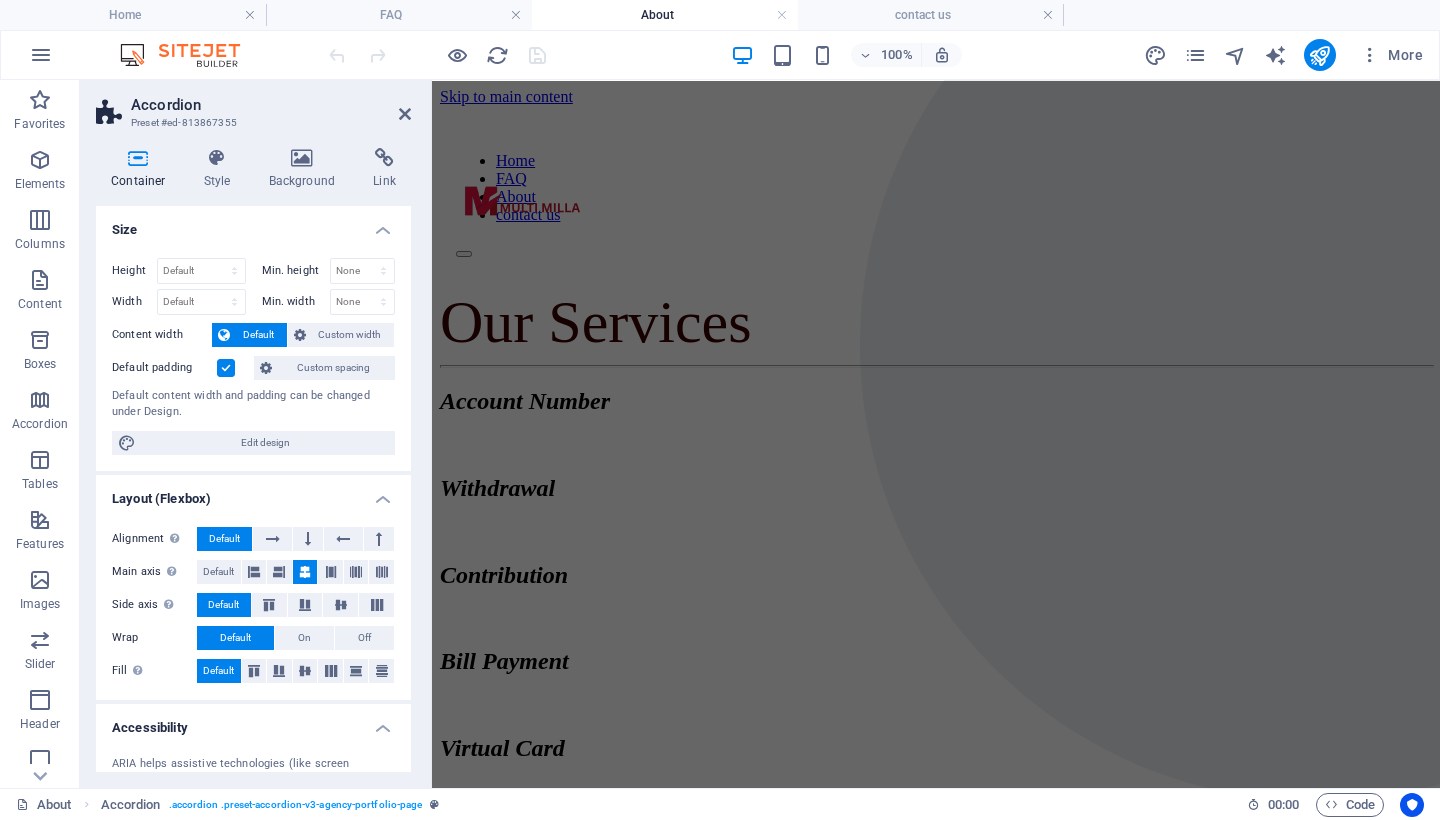 scroll, scrollTop: 0, scrollLeft: 0, axis: both 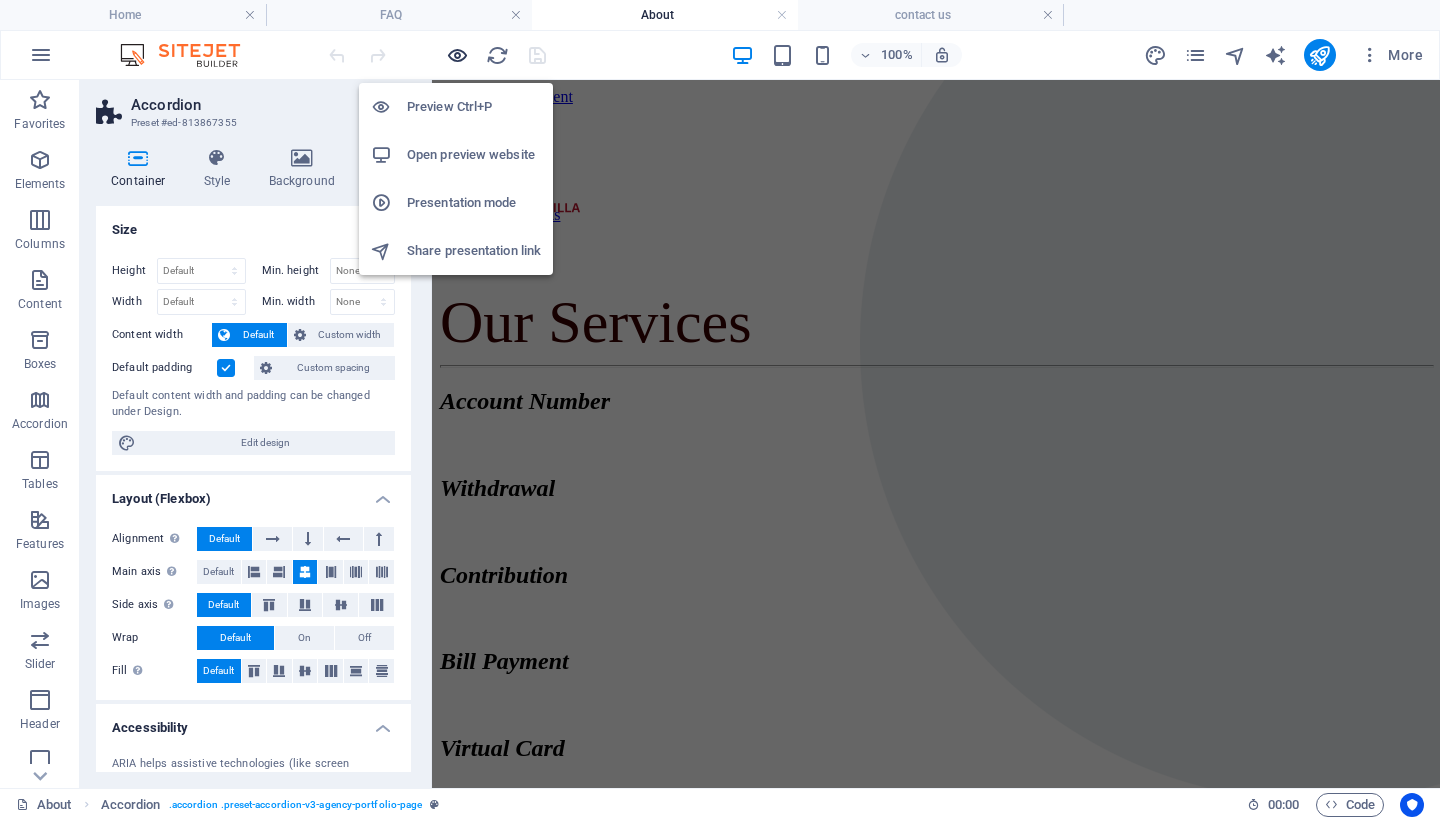 click at bounding box center (457, 55) 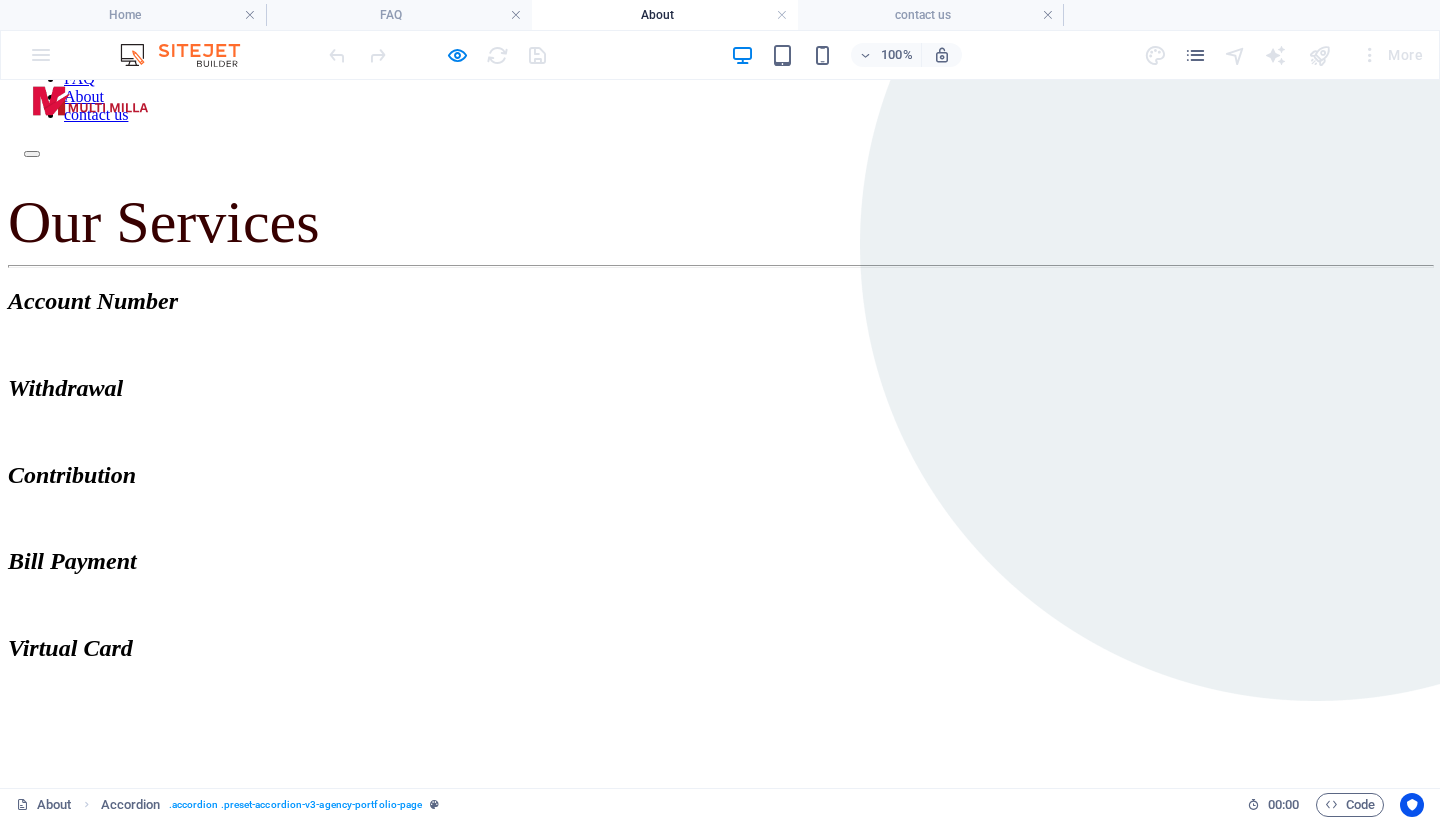 scroll, scrollTop: 40, scrollLeft: 0, axis: vertical 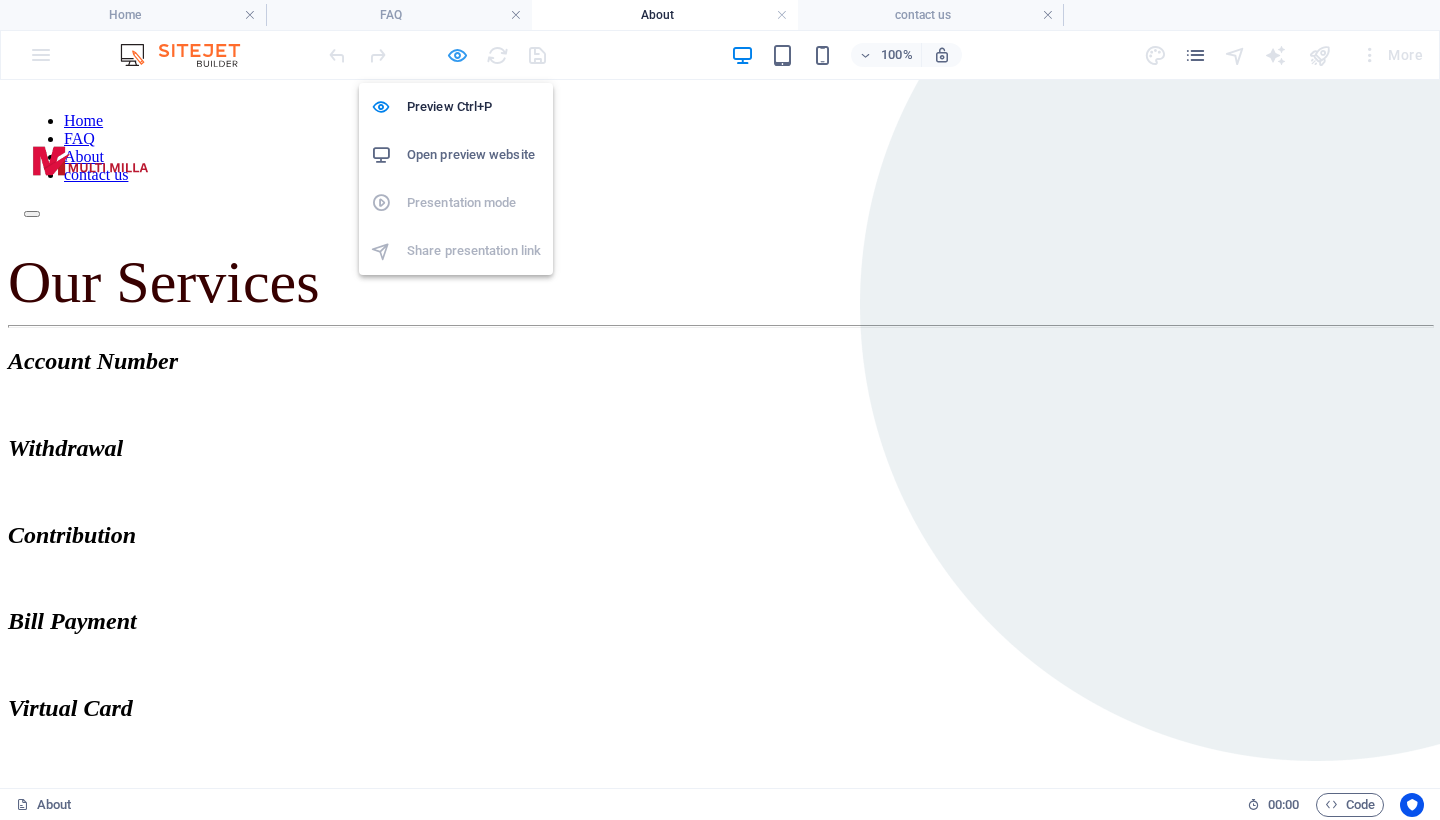 click at bounding box center (457, 55) 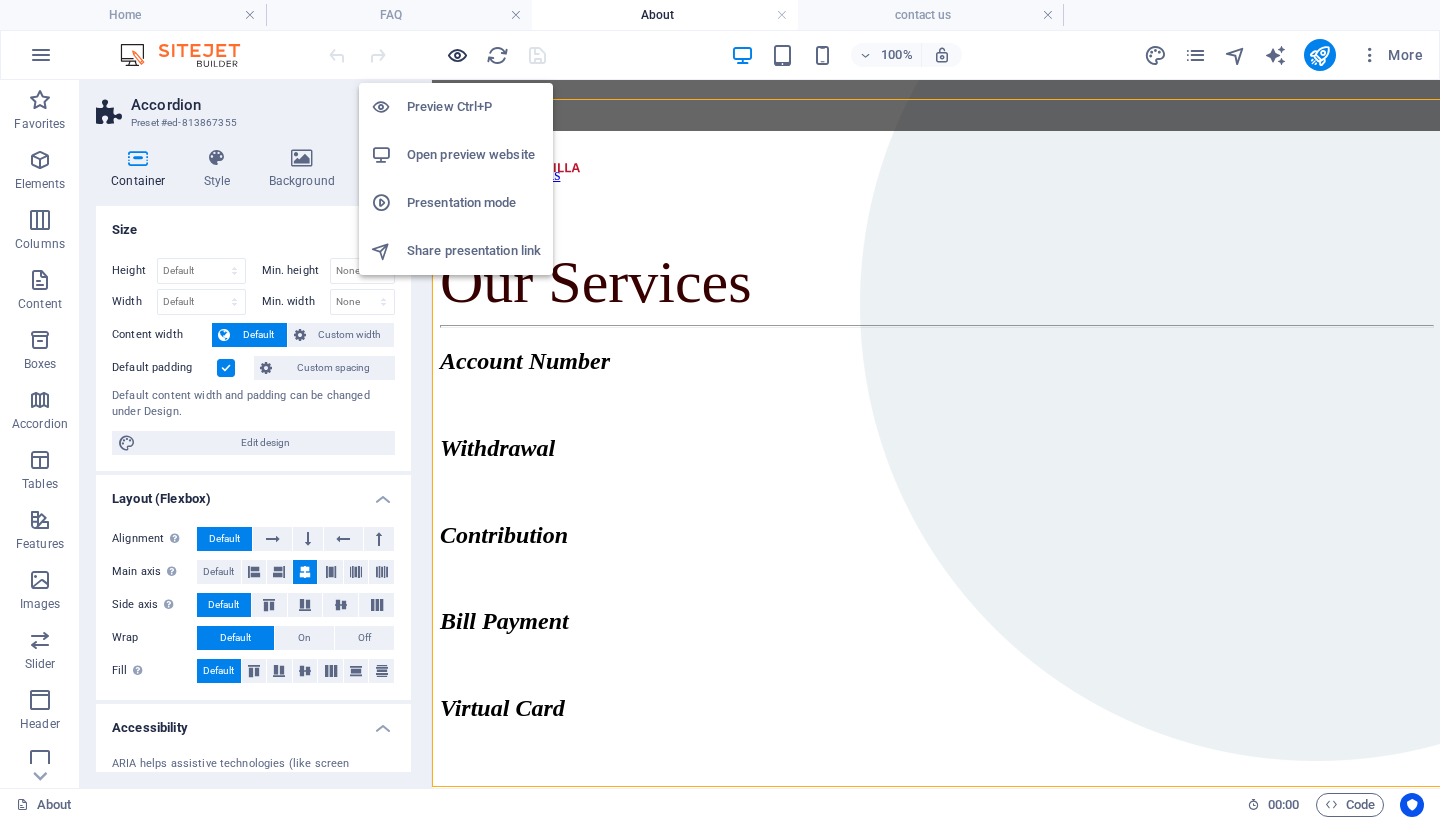 scroll, scrollTop: 929, scrollLeft: 0, axis: vertical 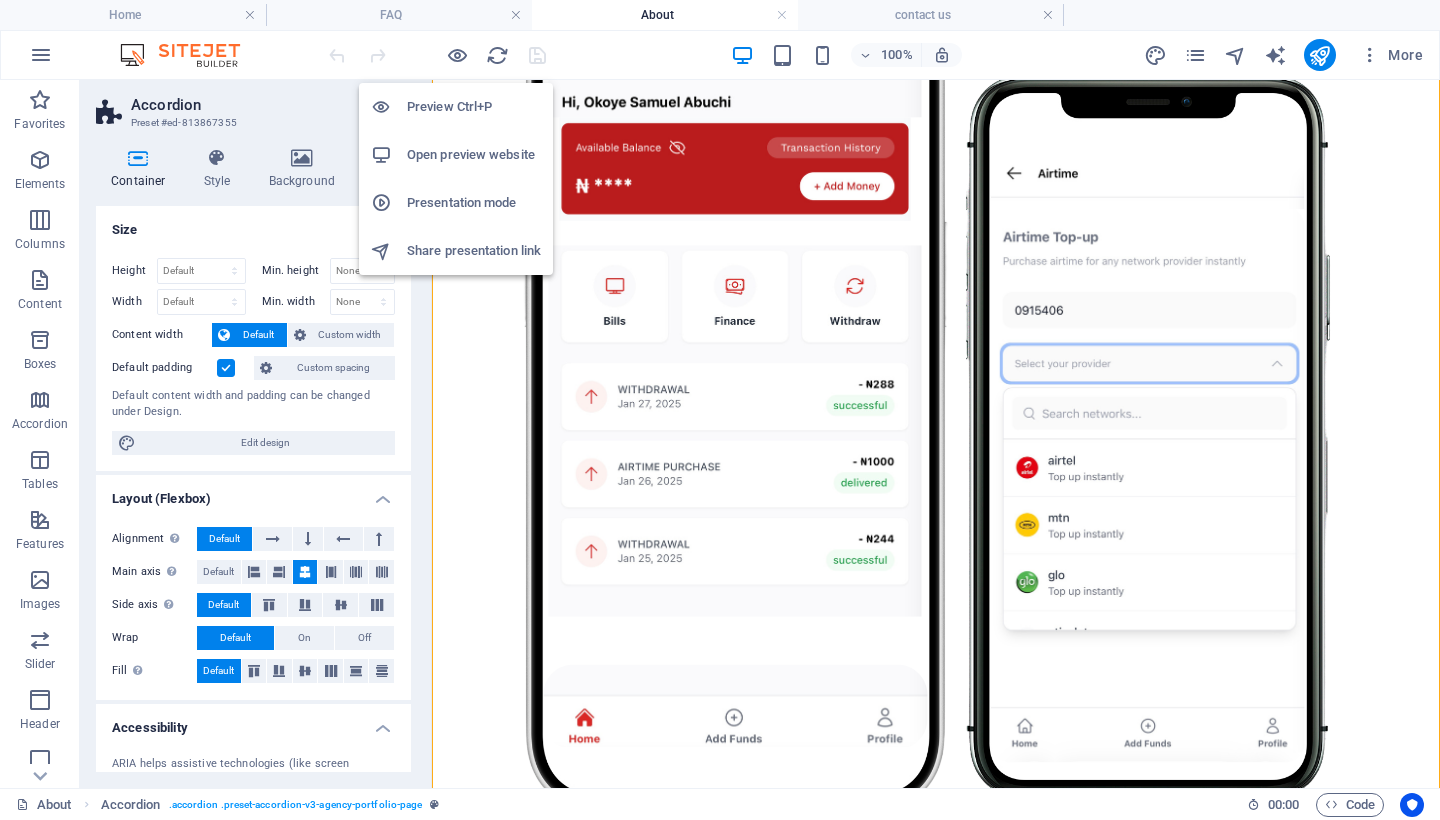 click on "Open preview website" at bounding box center (474, 155) 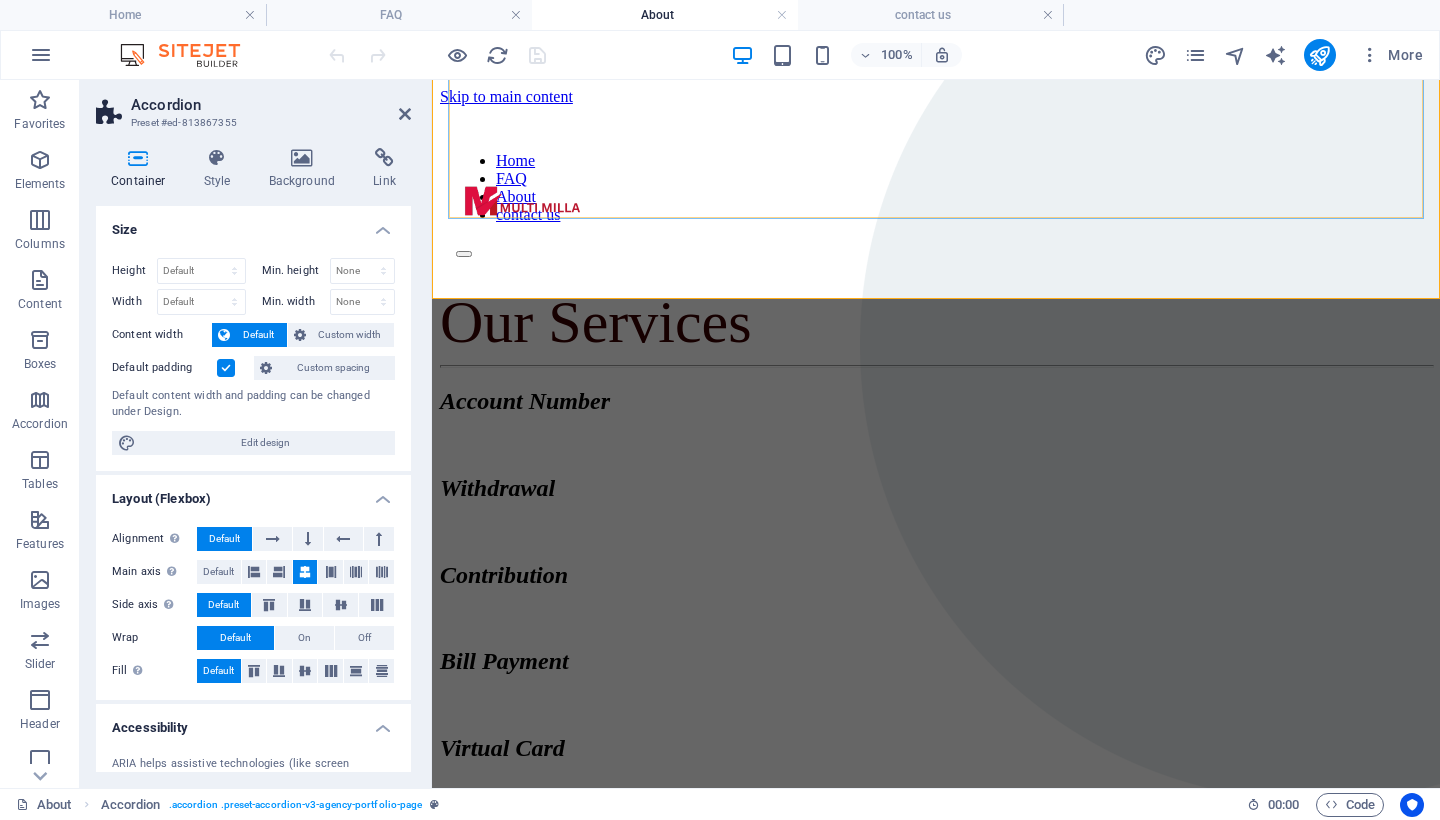 scroll, scrollTop: 1388, scrollLeft: 0, axis: vertical 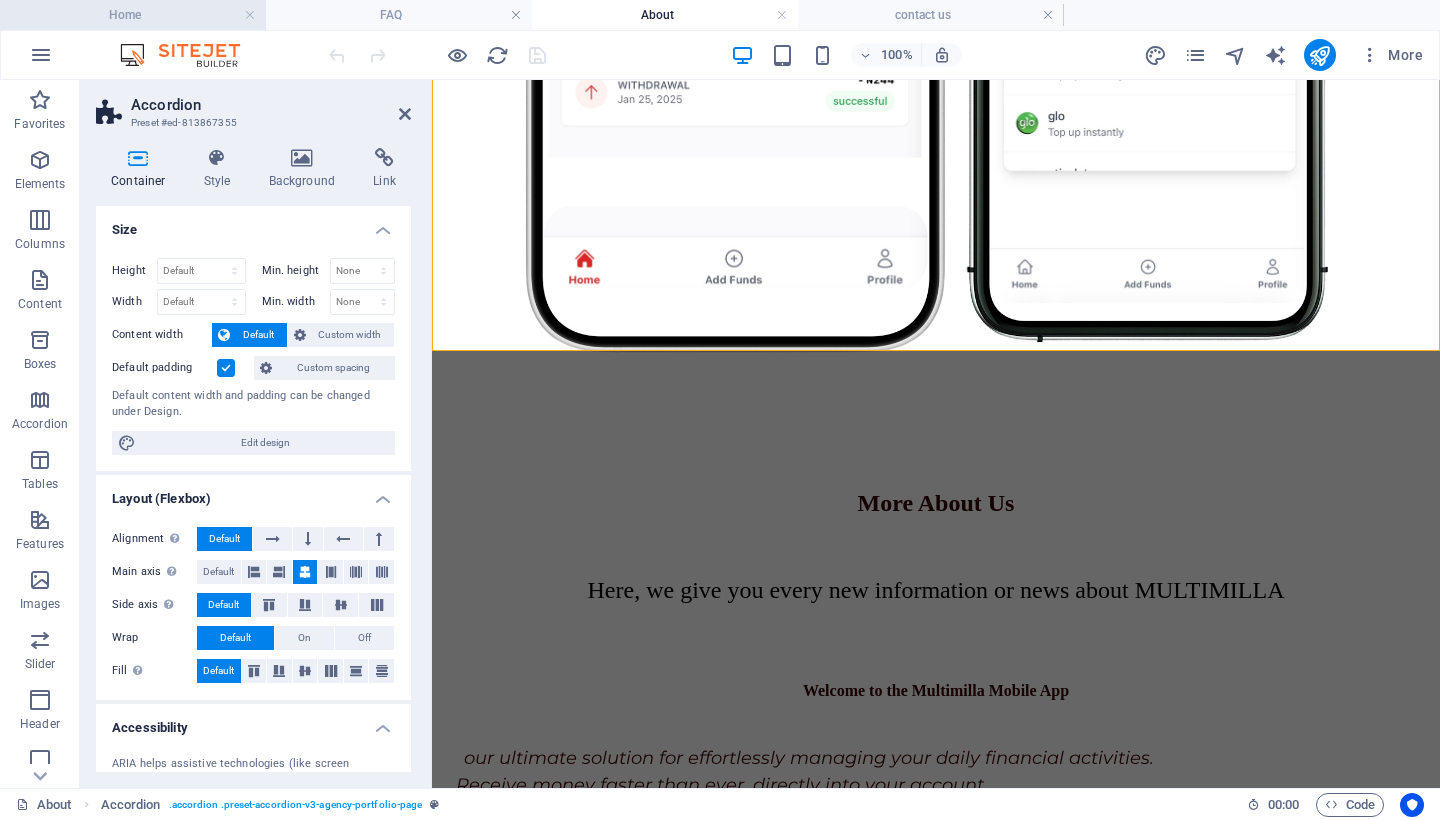 click on "Home" at bounding box center [133, 15] 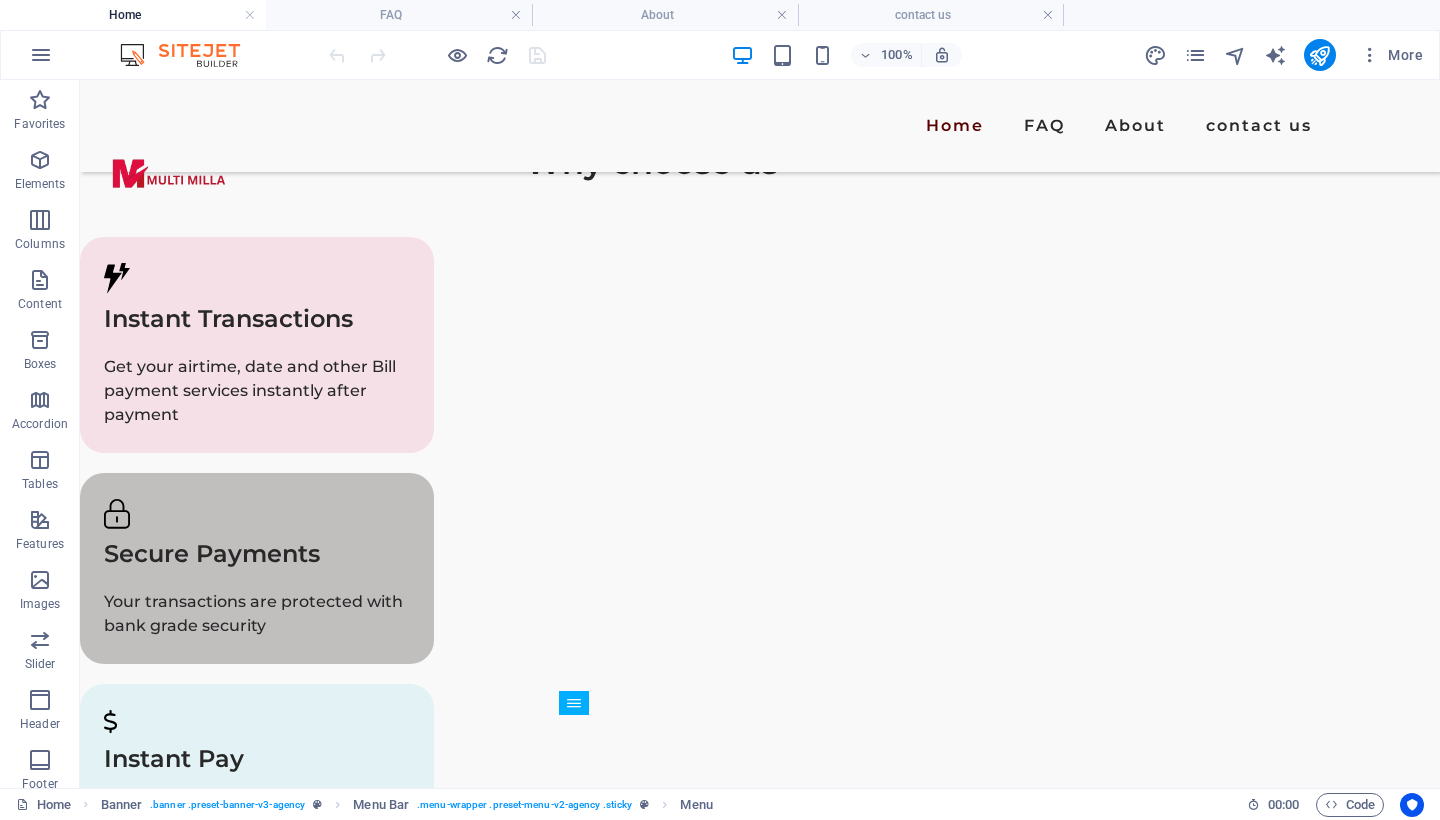 scroll, scrollTop: 1767, scrollLeft: 0, axis: vertical 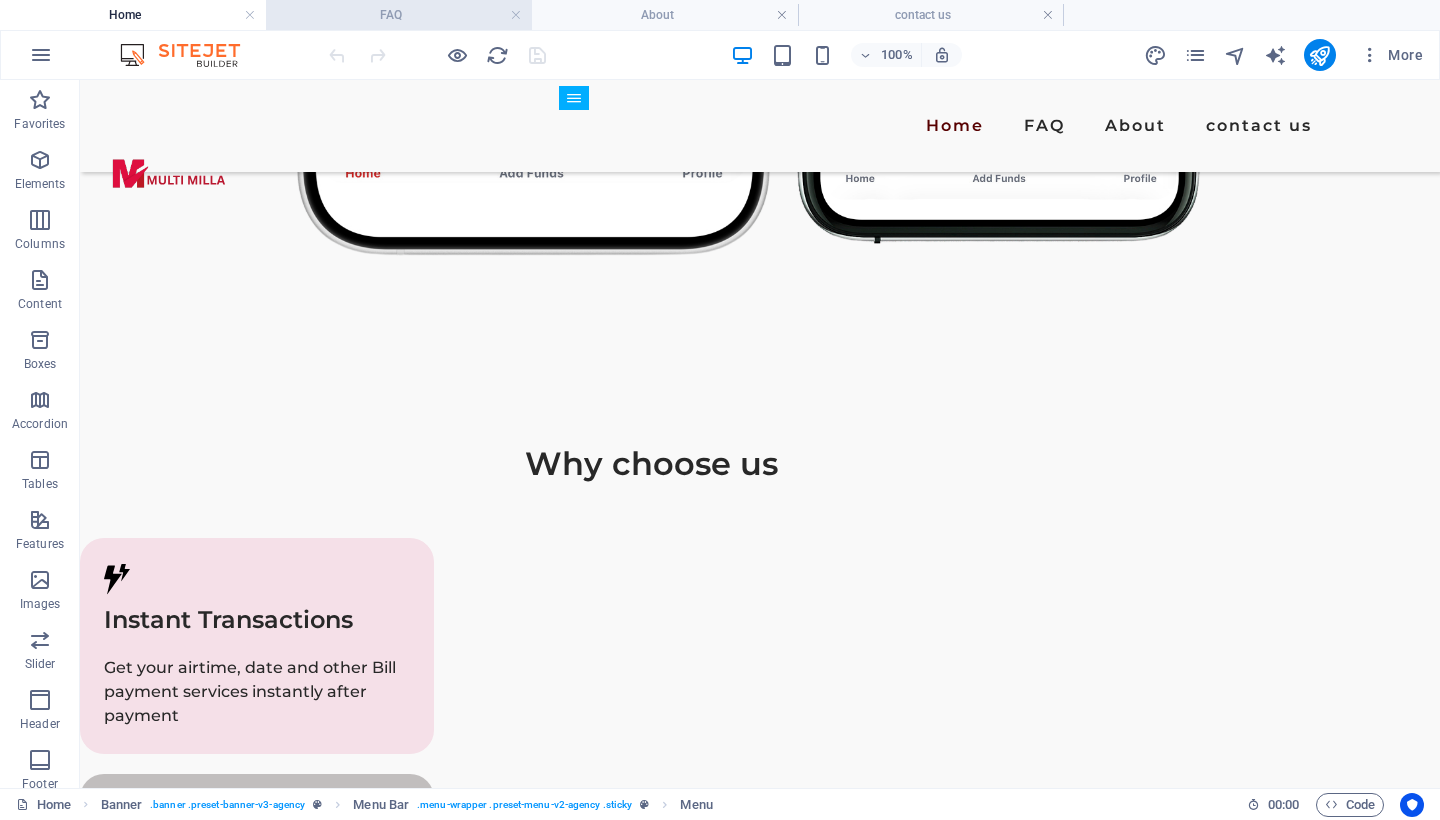 click on "FAQ" at bounding box center (399, 15) 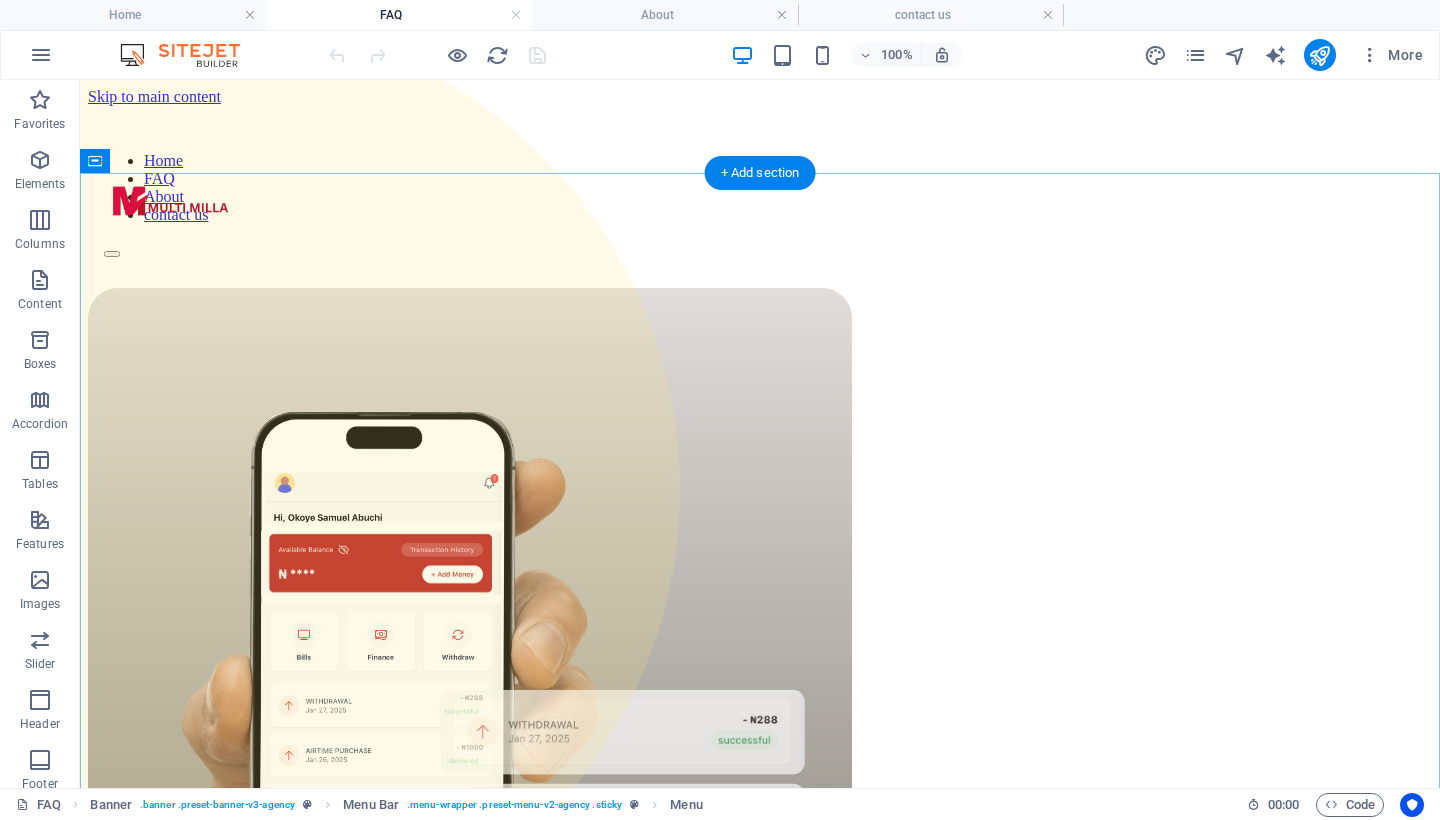 scroll, scrollTop: 0, scrollLeft: 0, axis: both 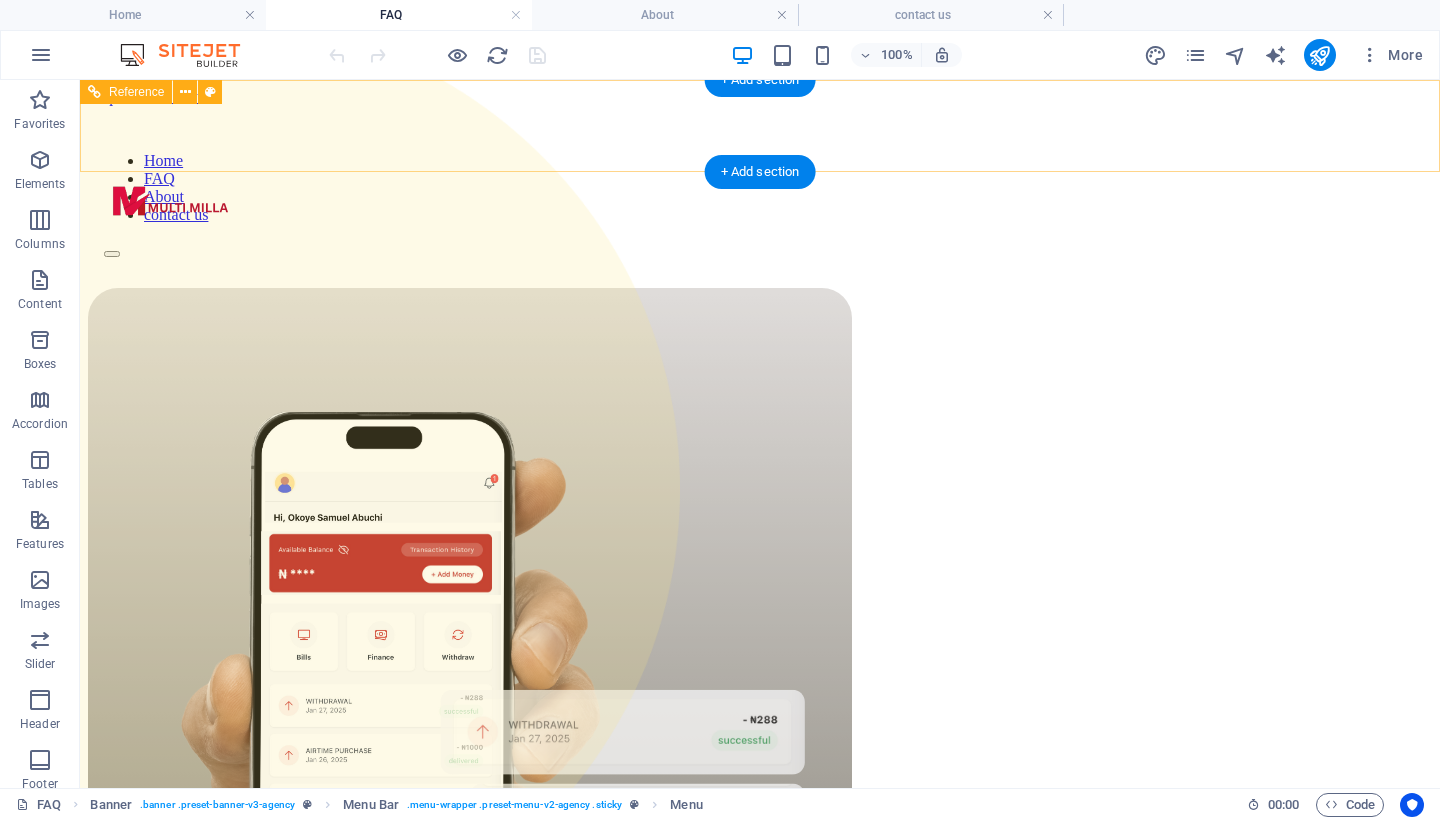 click on "Home FAQ About contact us" at bounding box center [760, 188] 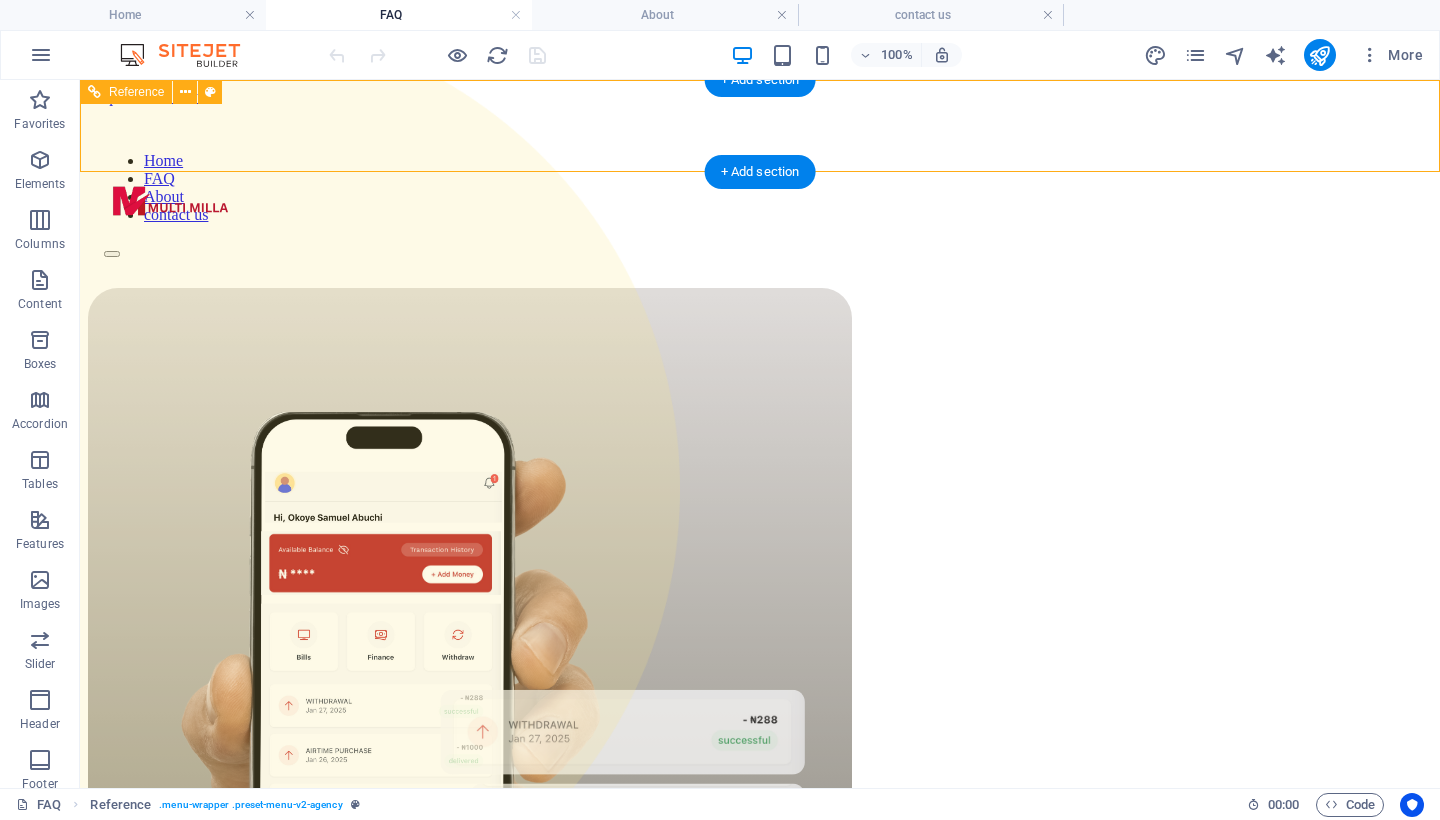 click on "Home FAQ About contact us" at bounding box center (760, 188) 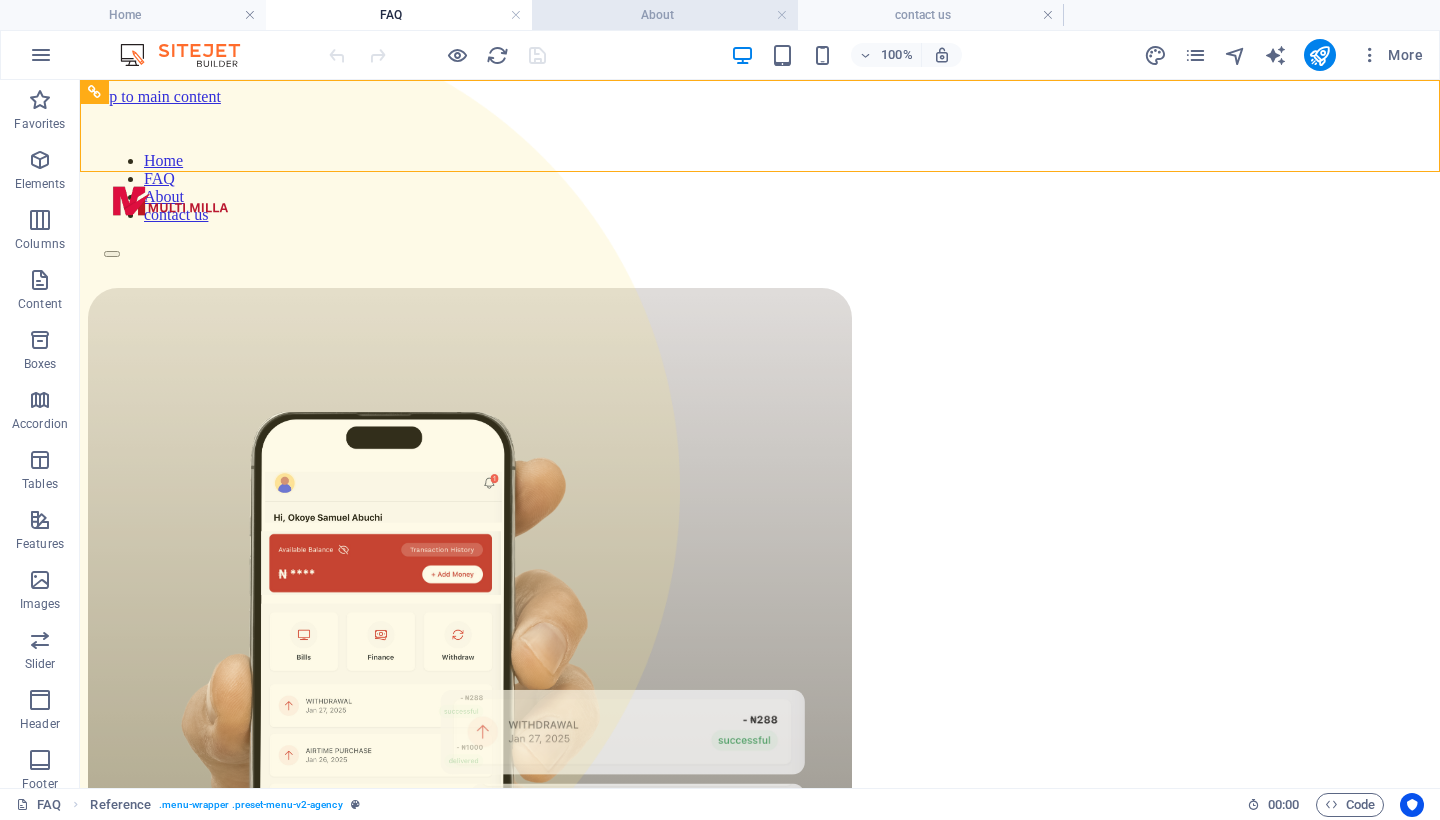 click on "About" at bounding box center (665, 15) 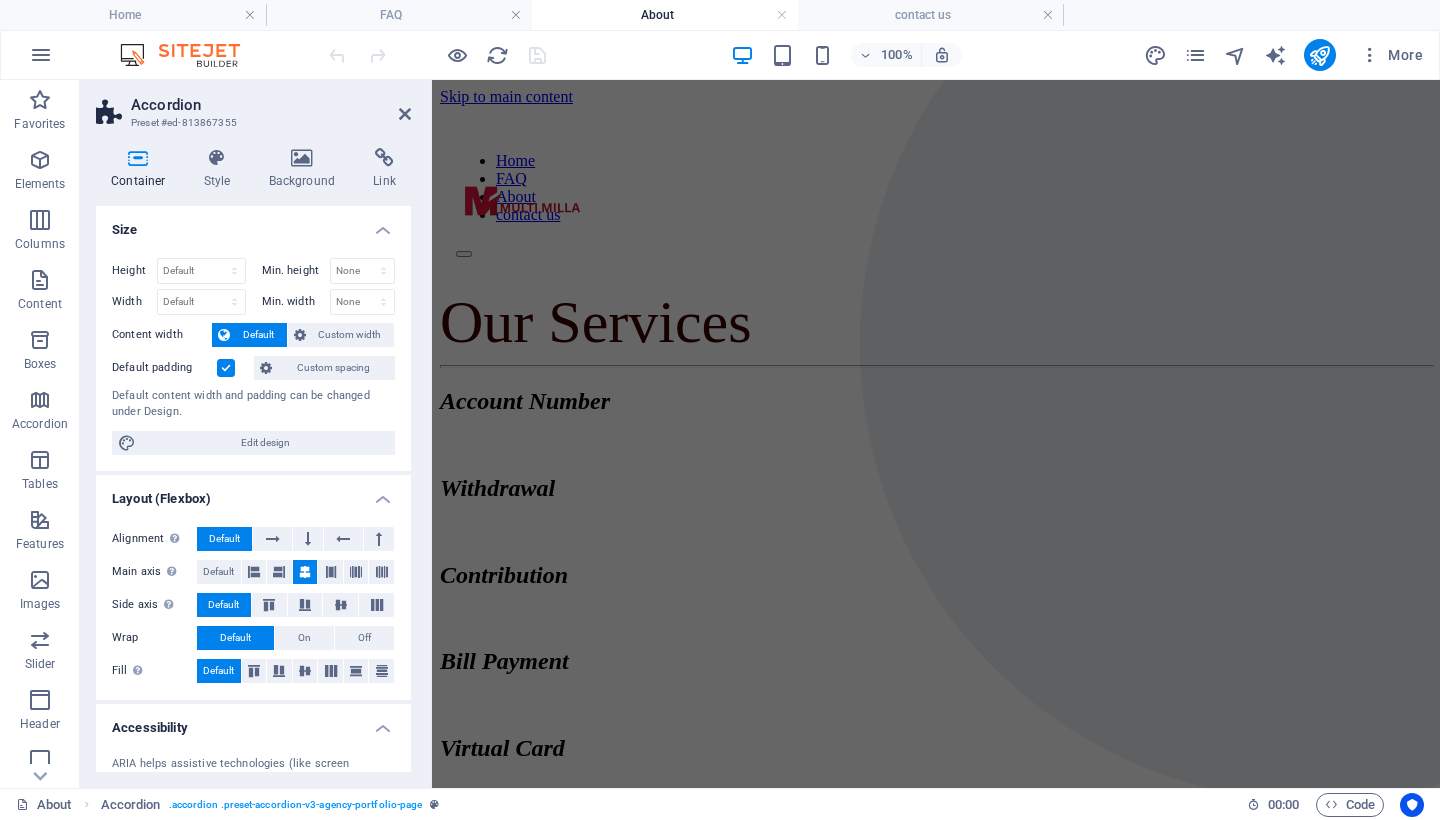 scroll, scrollTop: 0, scrollLeft: 0, axis: both 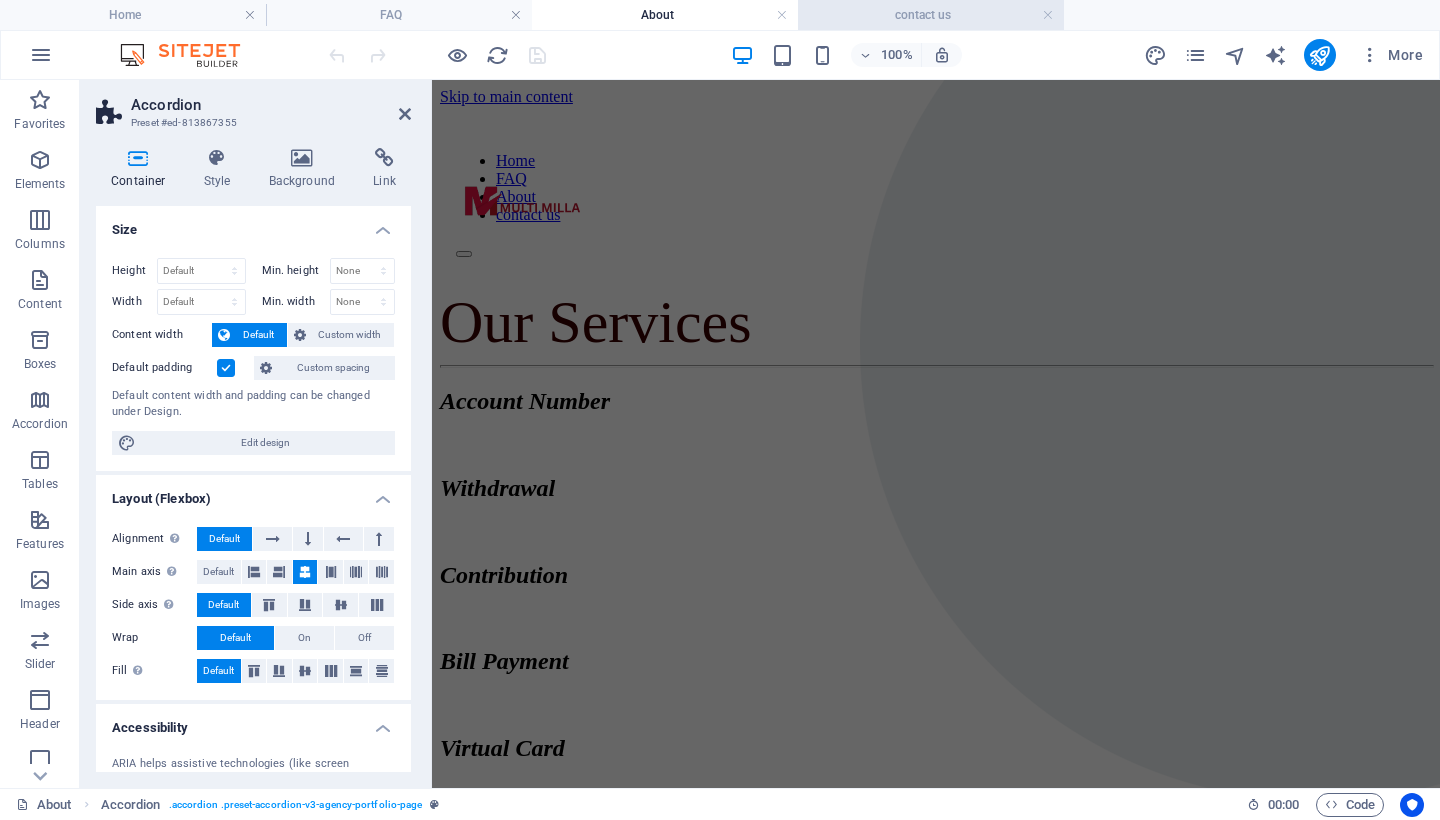 click on "contact us" at bounding box center (931, 15) 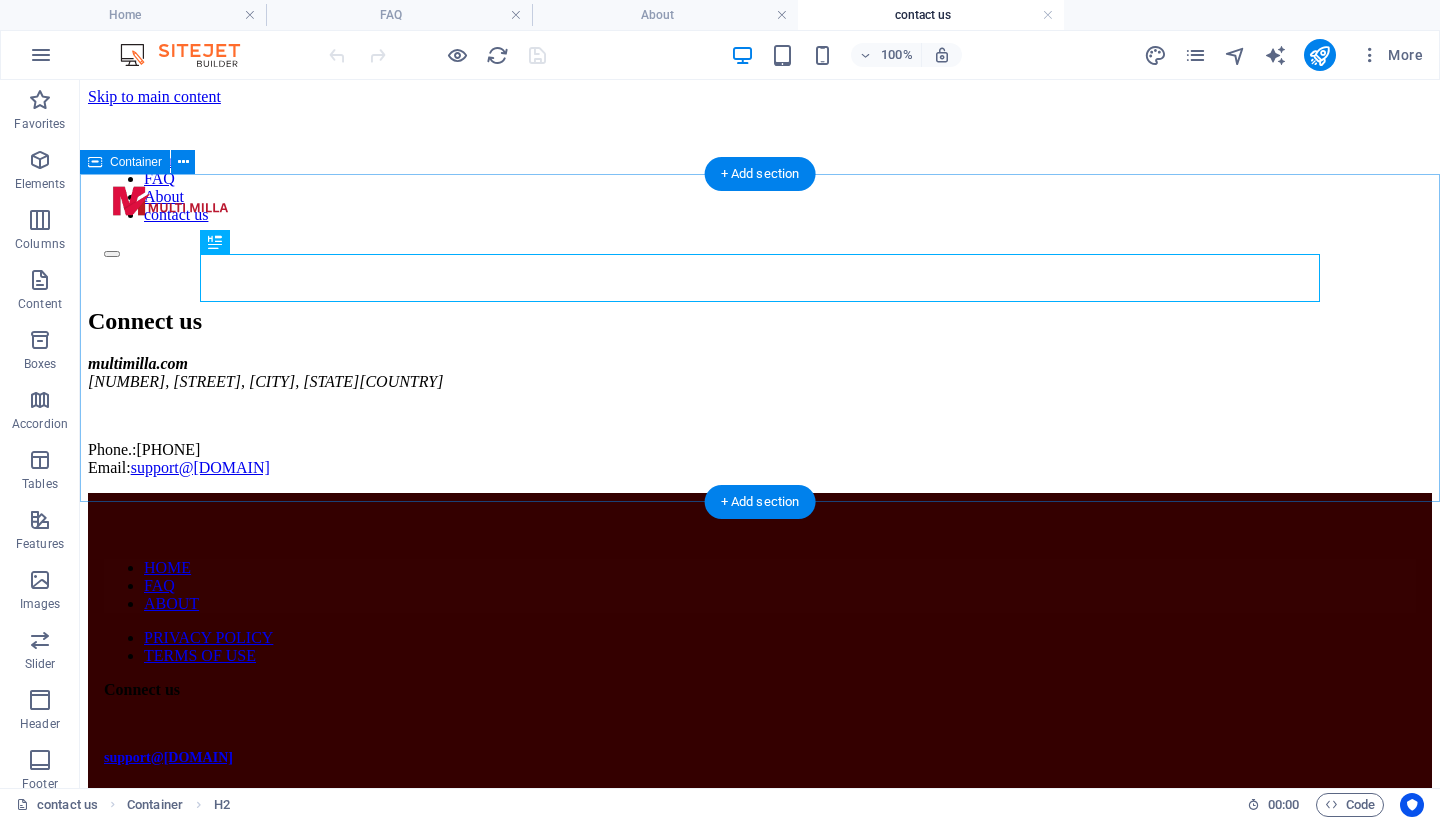 scroll, scrollTop: 0, scrollLeft: 0, axis: both 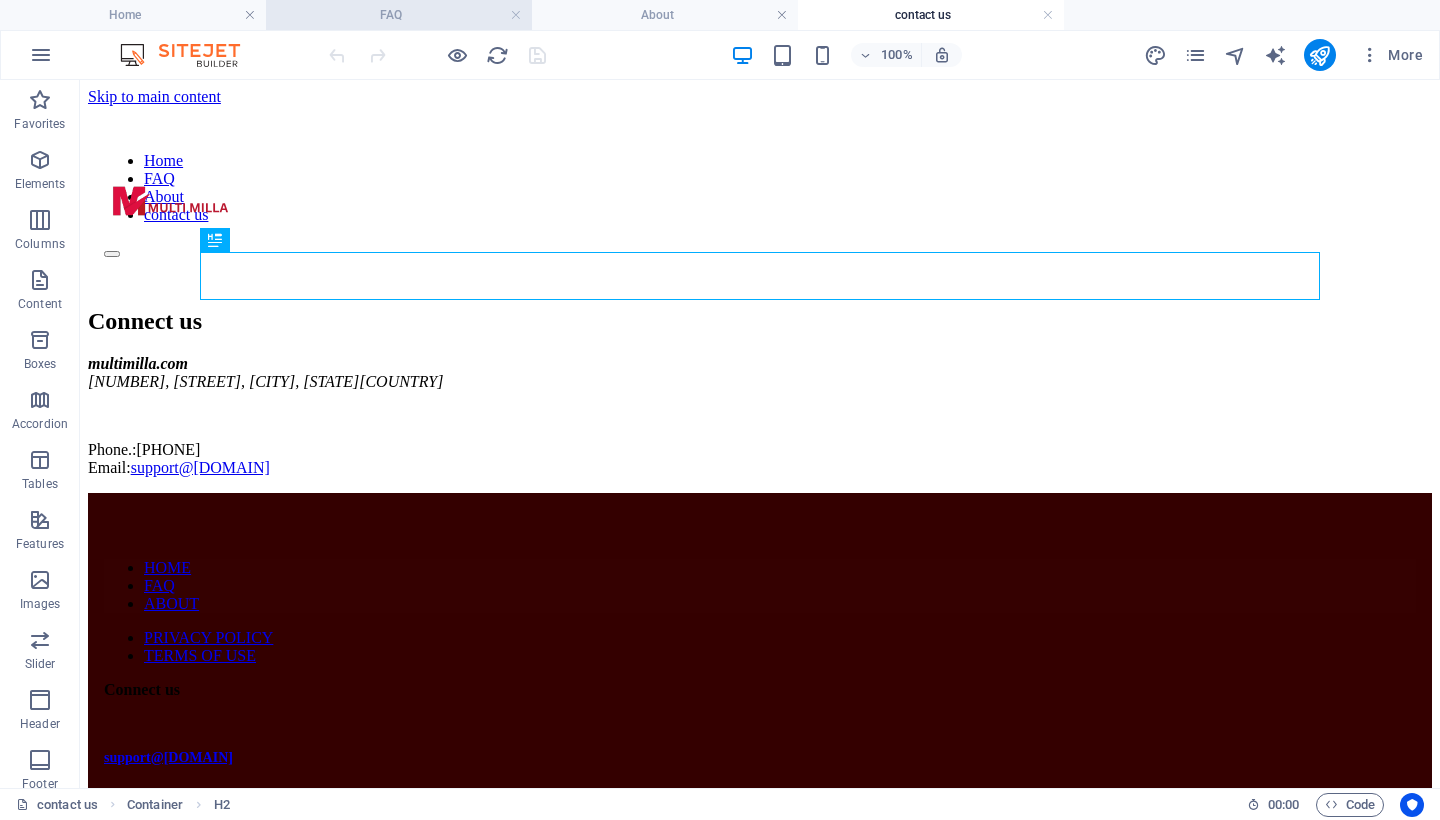 click on "FAQ" at bounding box center (399, 15) 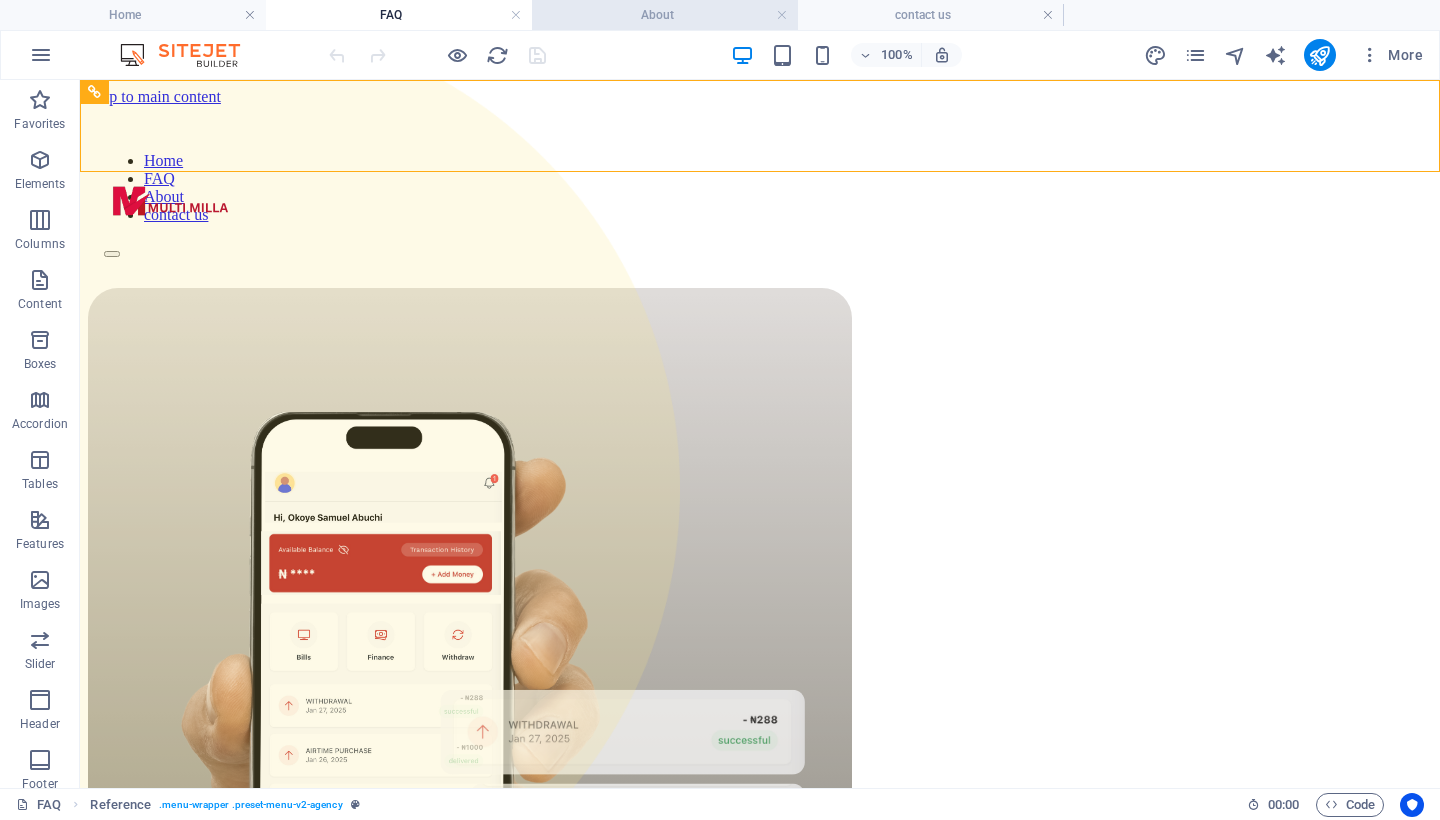 click on "About" at bounding box center [665, 15] 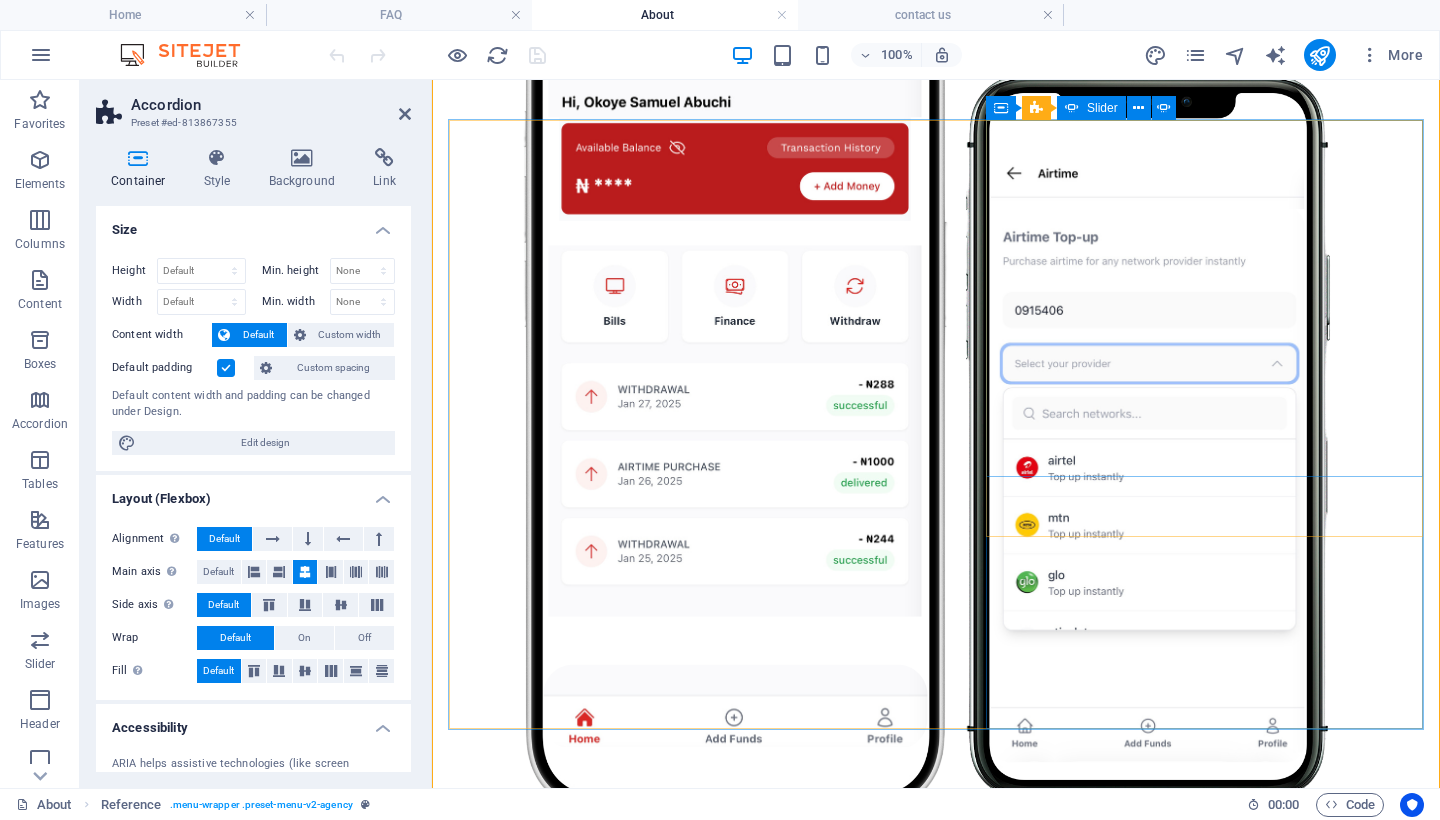 scroll, scrollTop: 0, scrollLeft: 0, axis: both 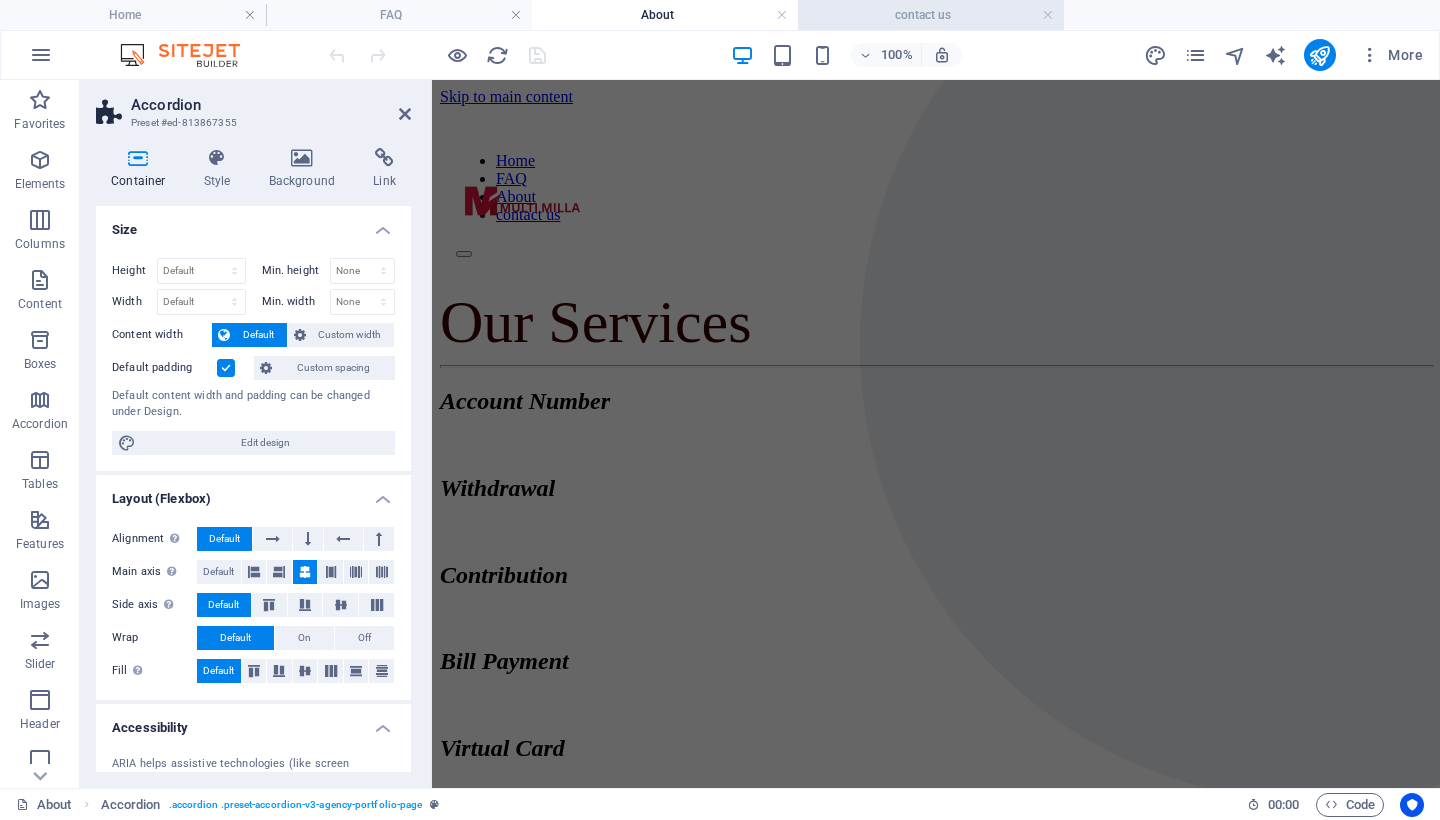 click on "contact us" at bounding box center [931, 15] 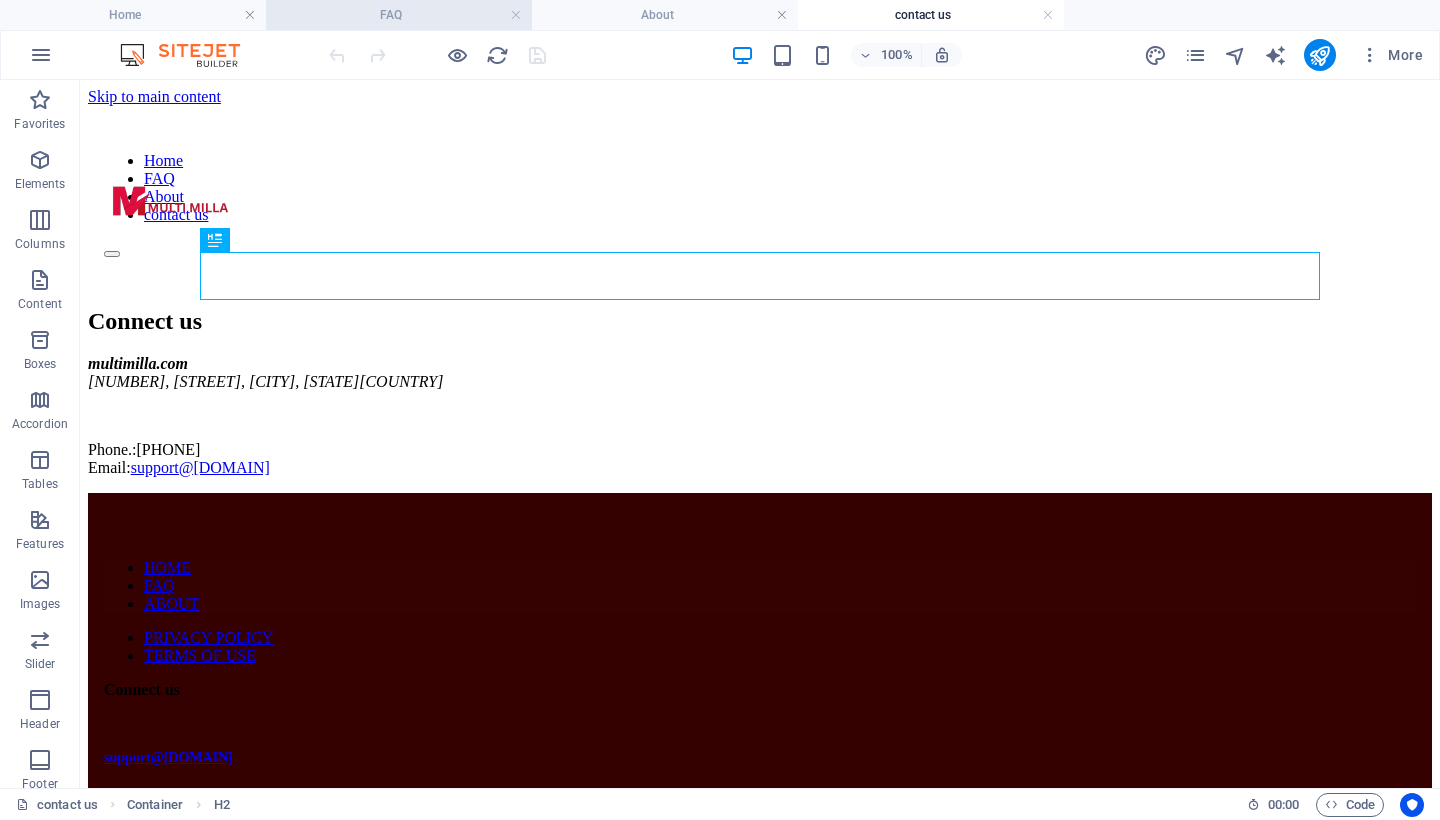 click on "FAQ" at bounding box center [399, 15] 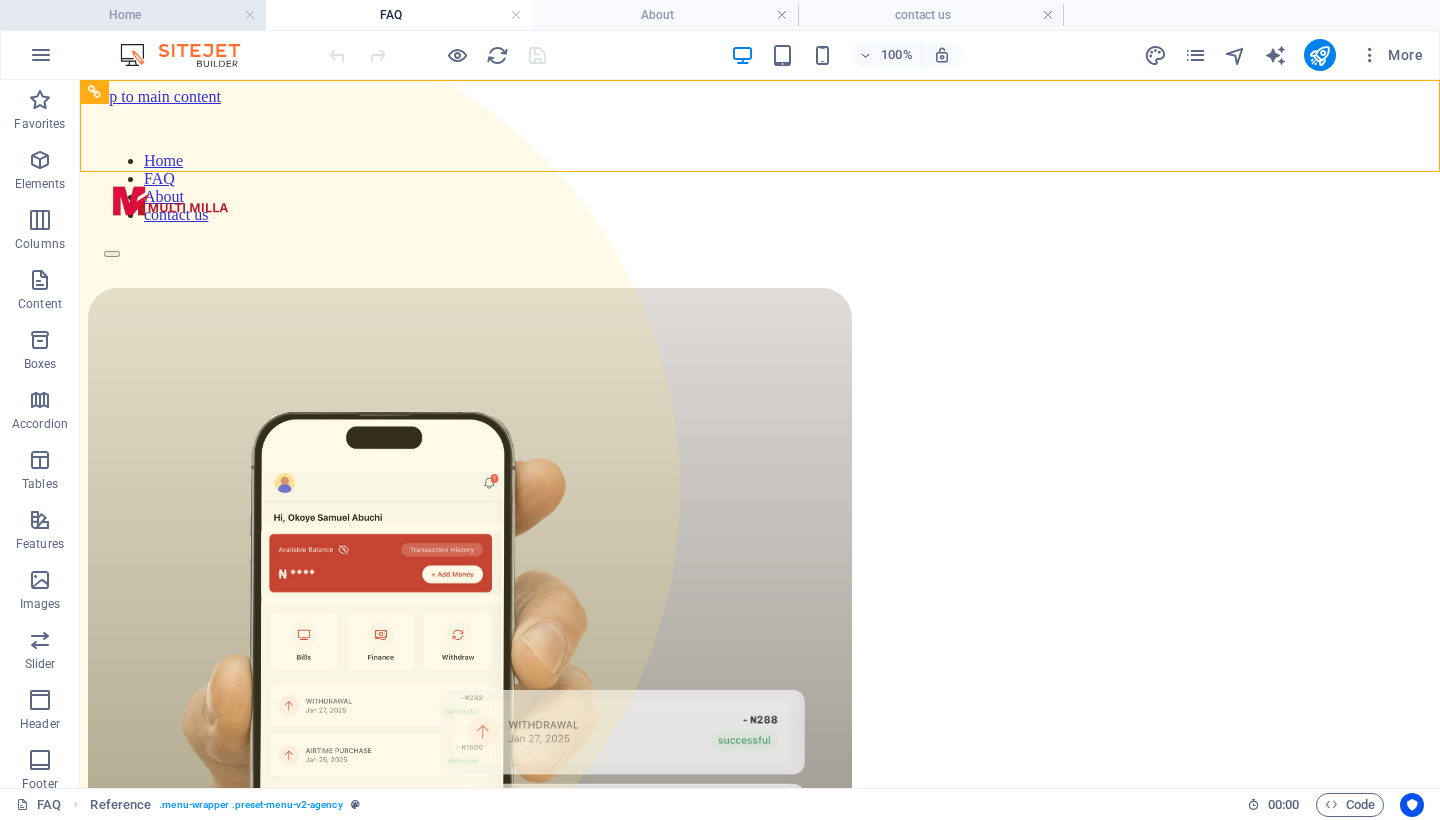 click on "Home" at bounding box center (133, 15) 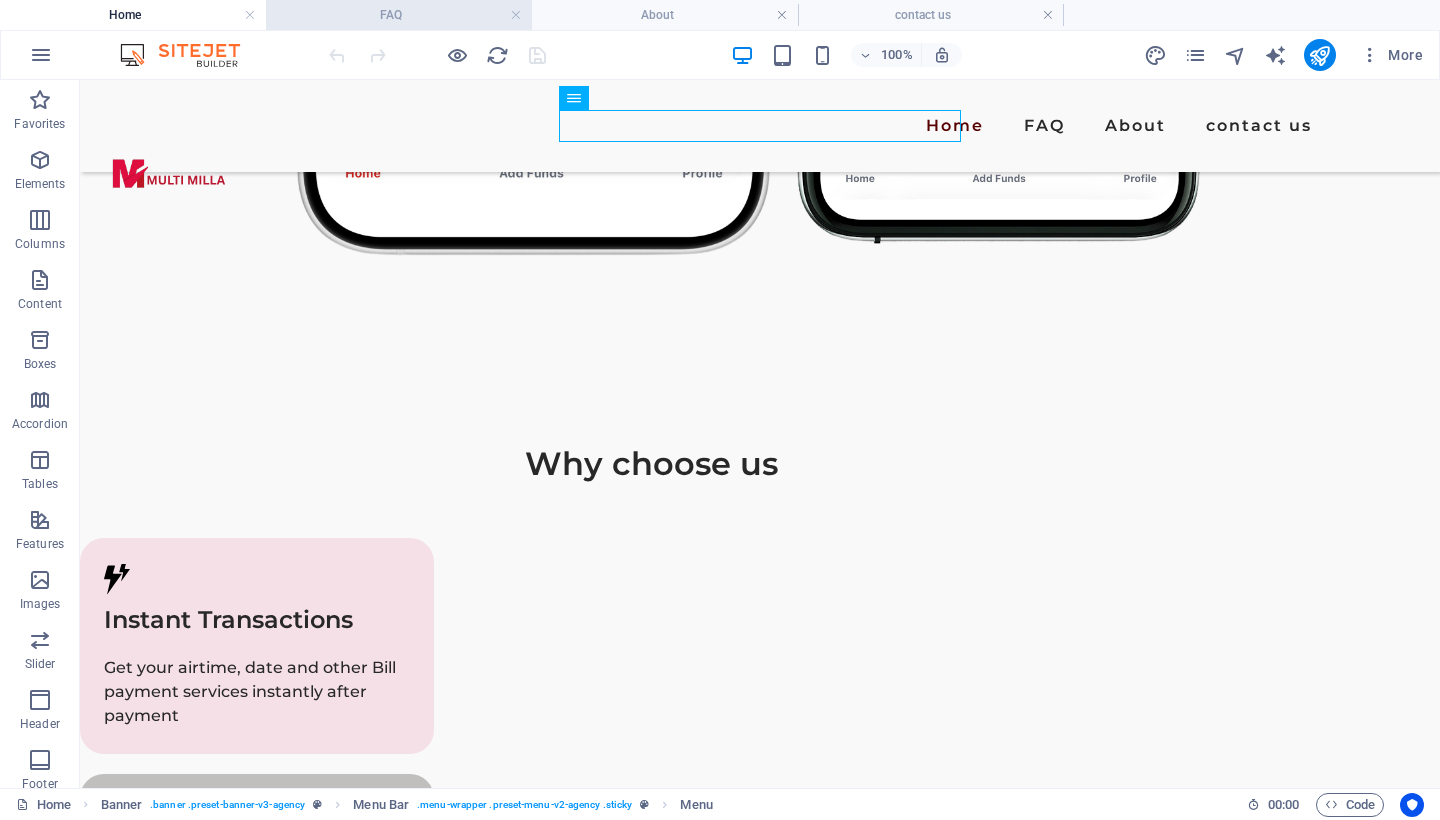 click on "FAQ" at bounding box center [399, 15] 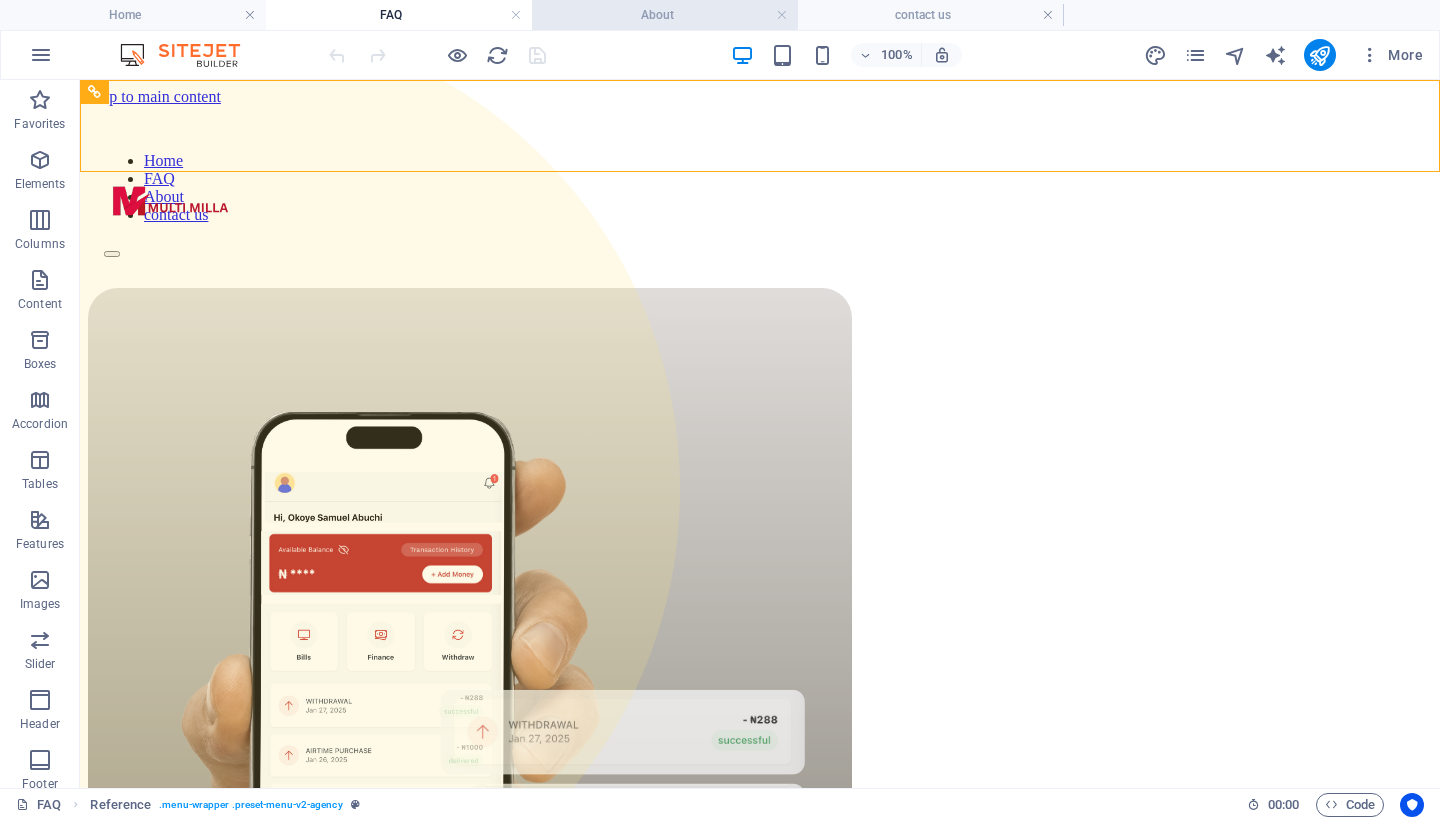 click on "About" at bounding box center [665, 15] 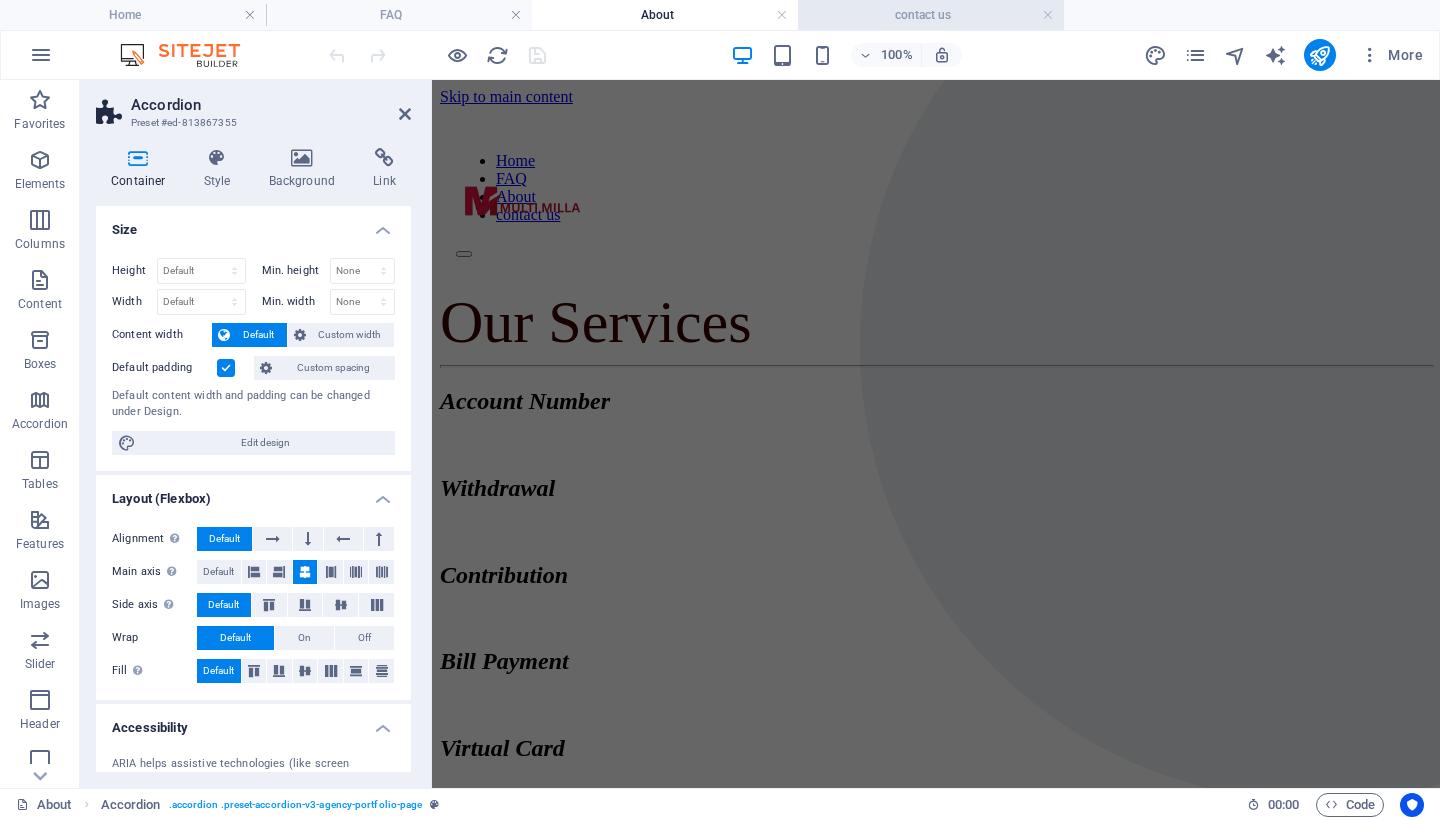 click on "contact us" at bounding box center [931, 15] 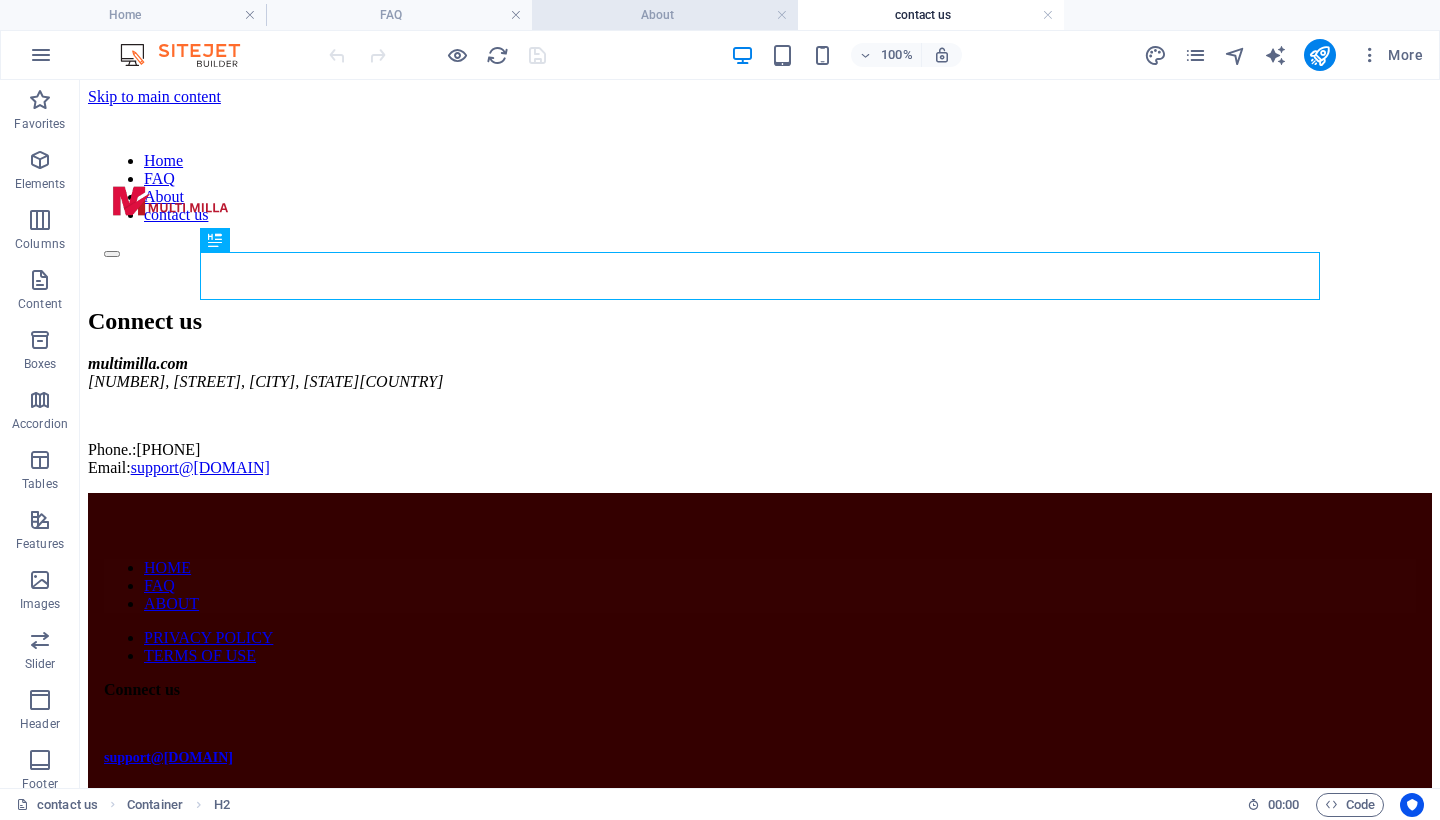 click on "About" at bounding box center (665, 15) 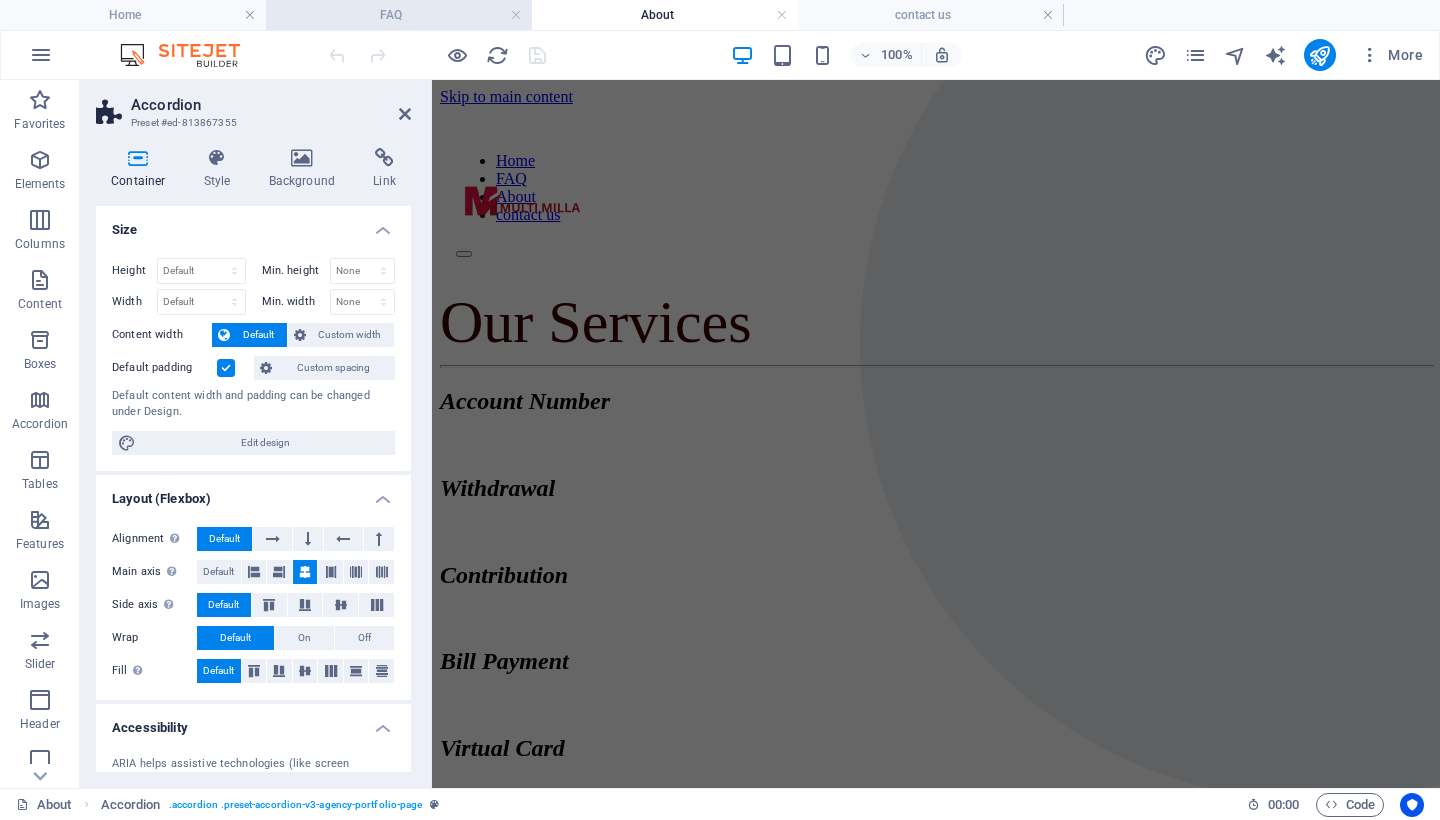 click on "FAQ" at bounding box center [399, 15] 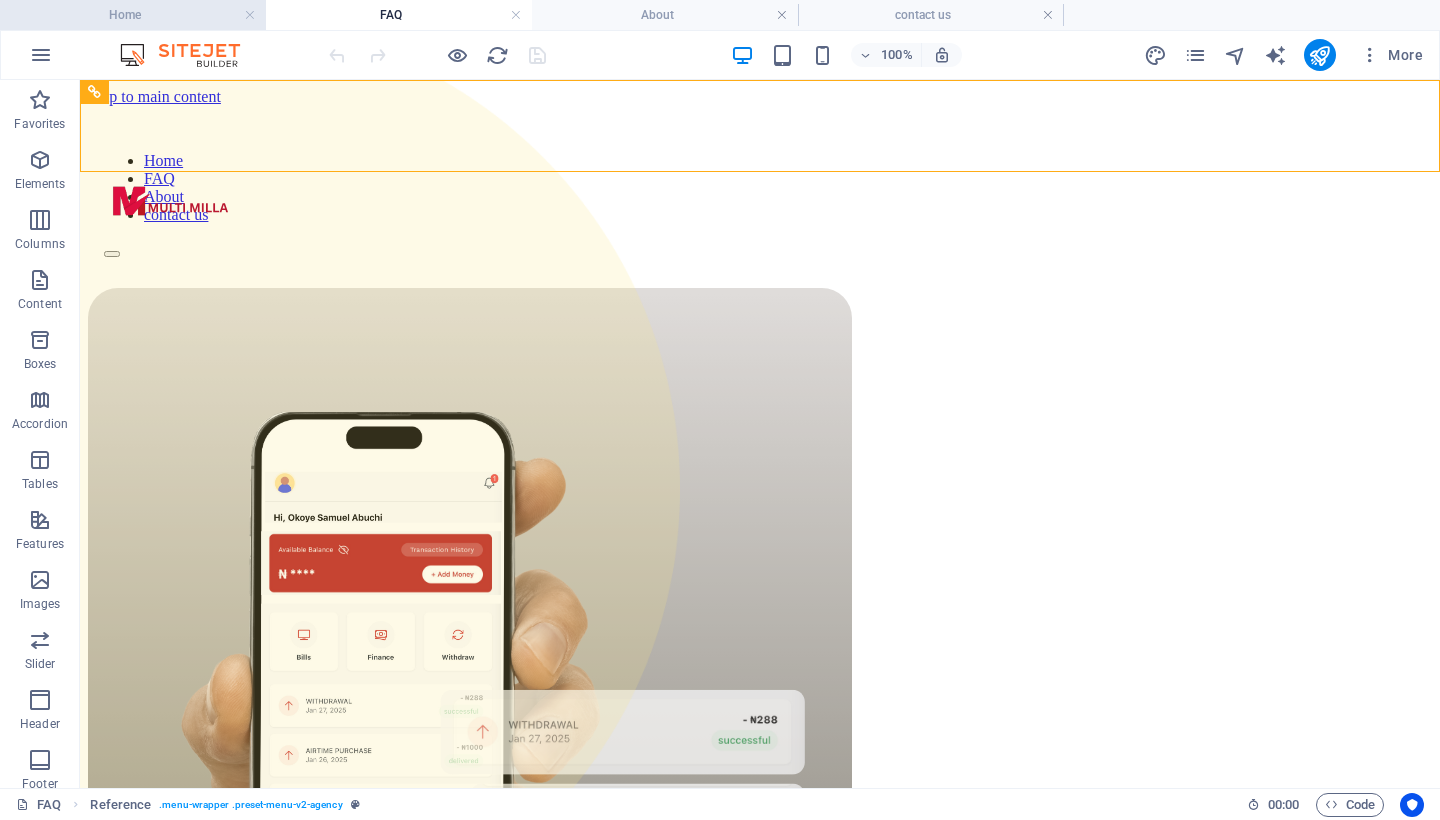 click on "Home" at bounding box center [133, 15] 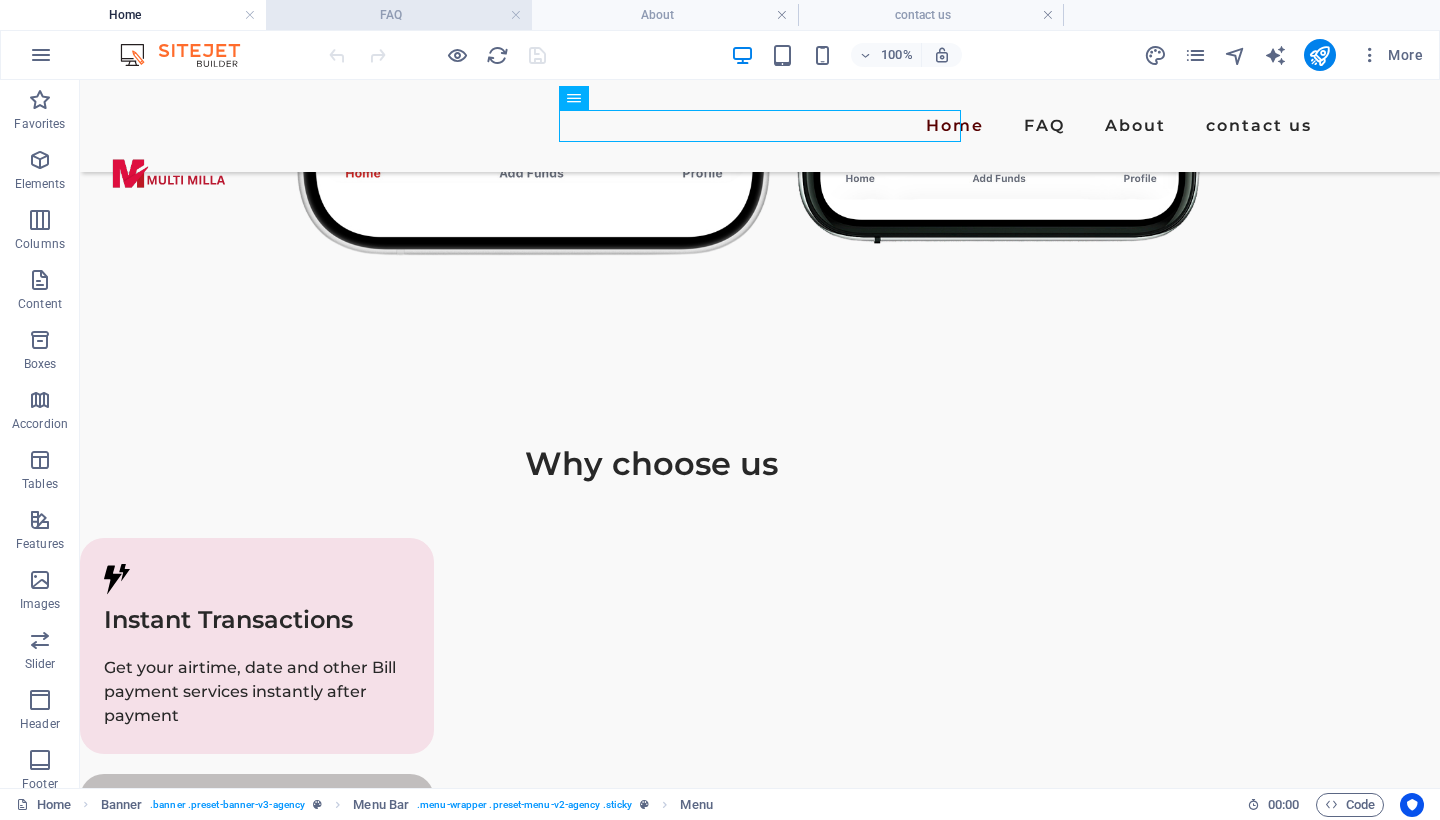 click on "FAQ" at bounding box center [399, 15] 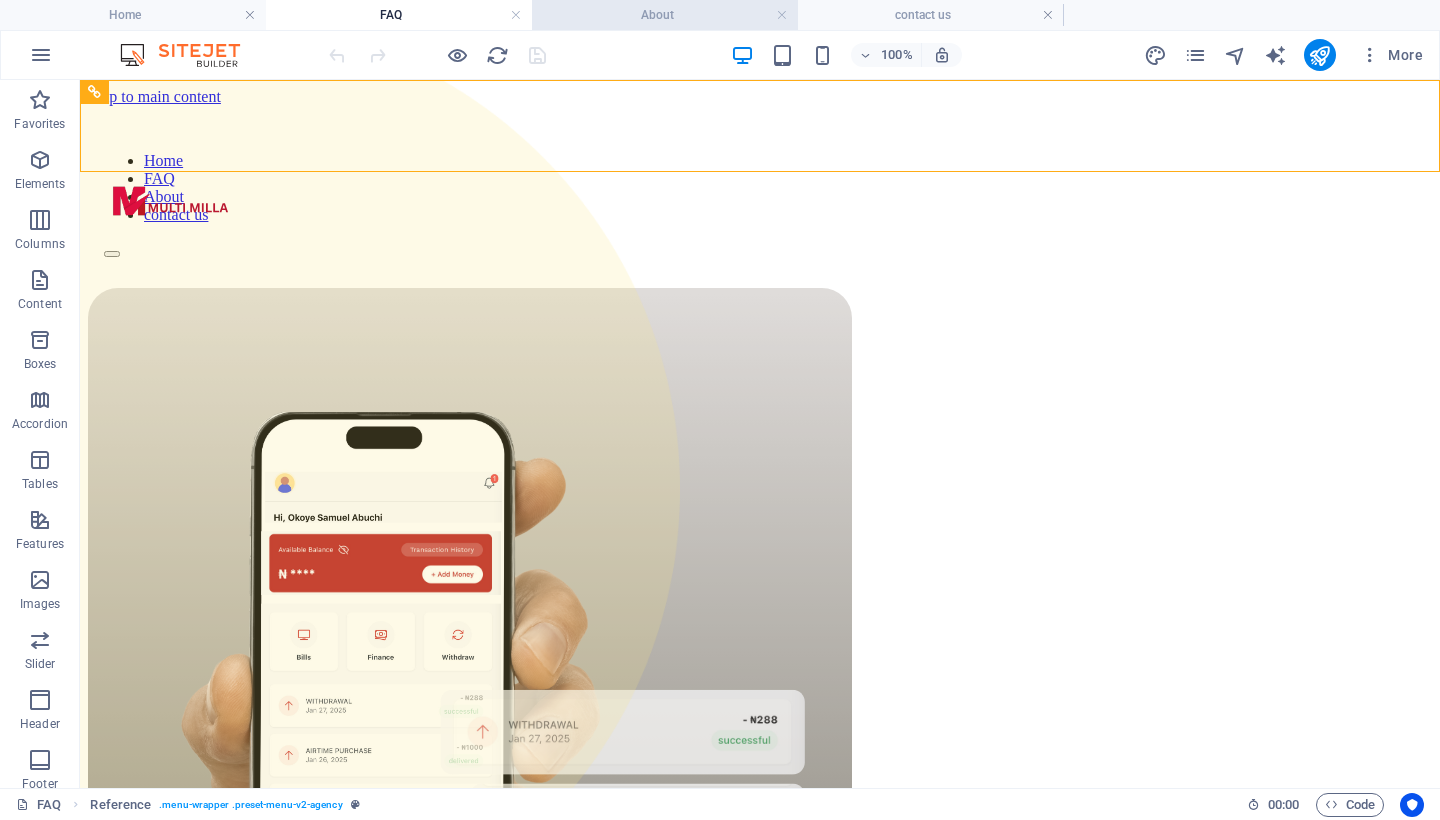 click on "About" at bounding box center [665, 15] 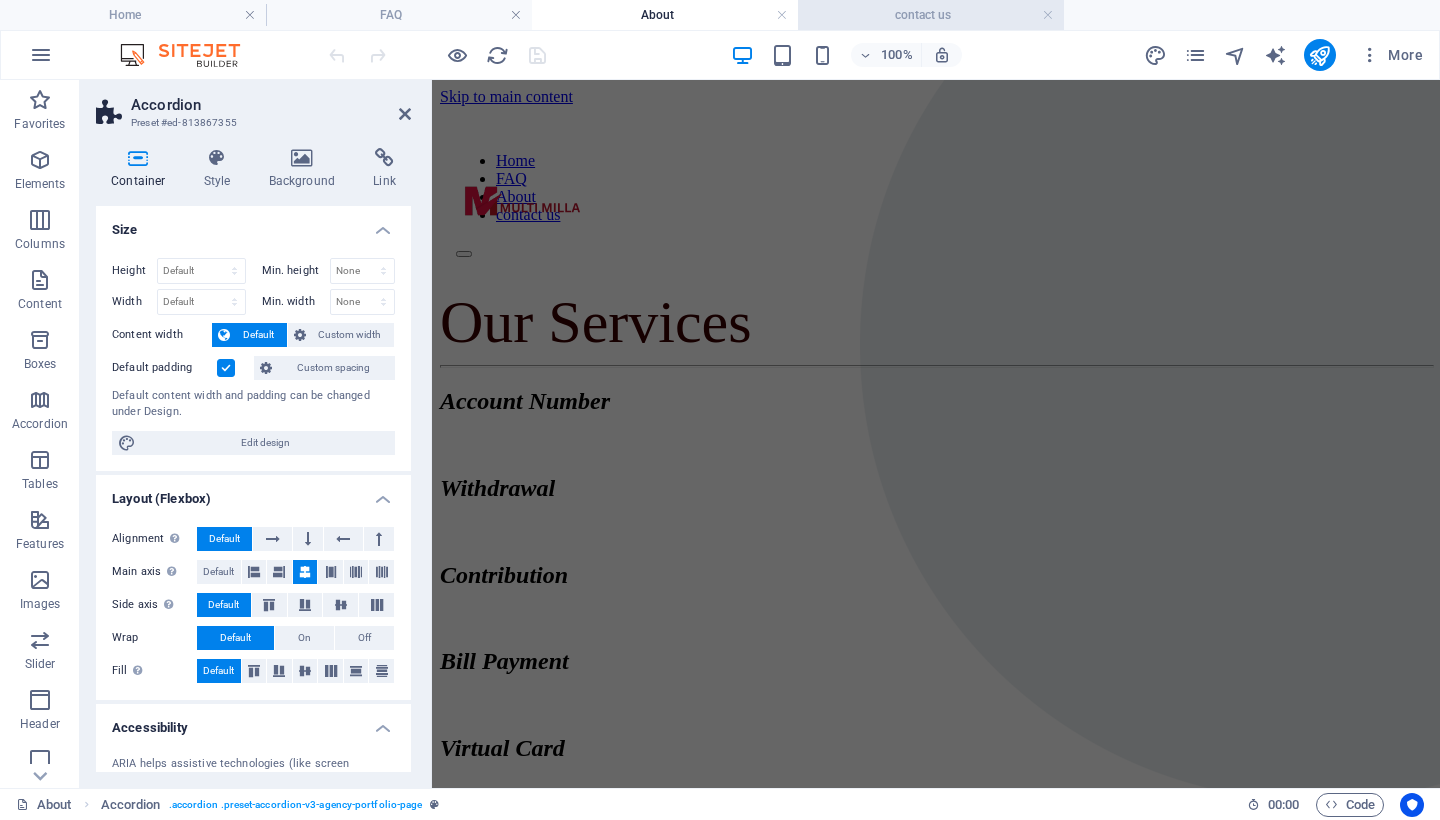 click on "contact us" at bounding box center [931, 15] 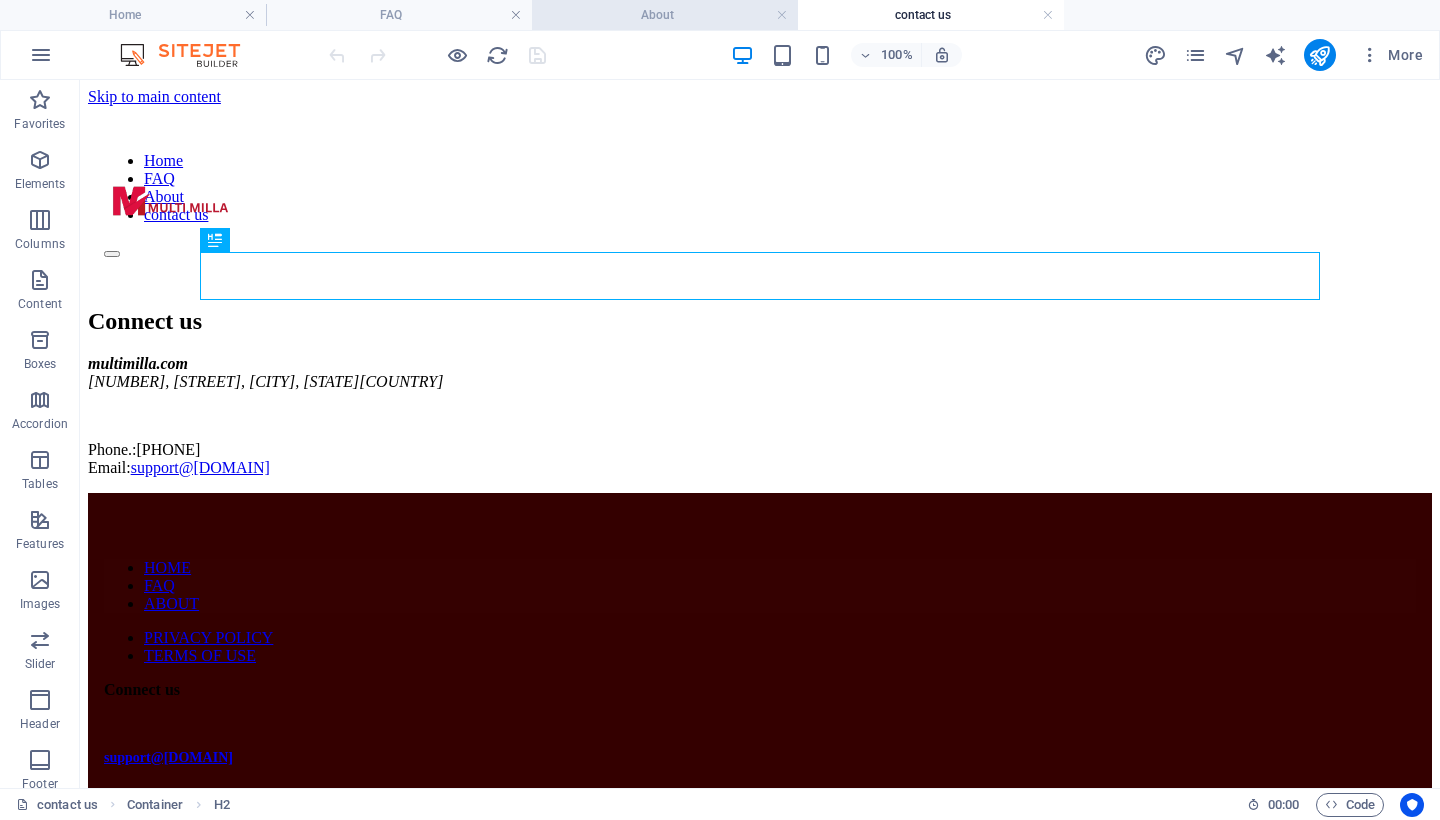 click on "About" at bounding box center [665, 15] 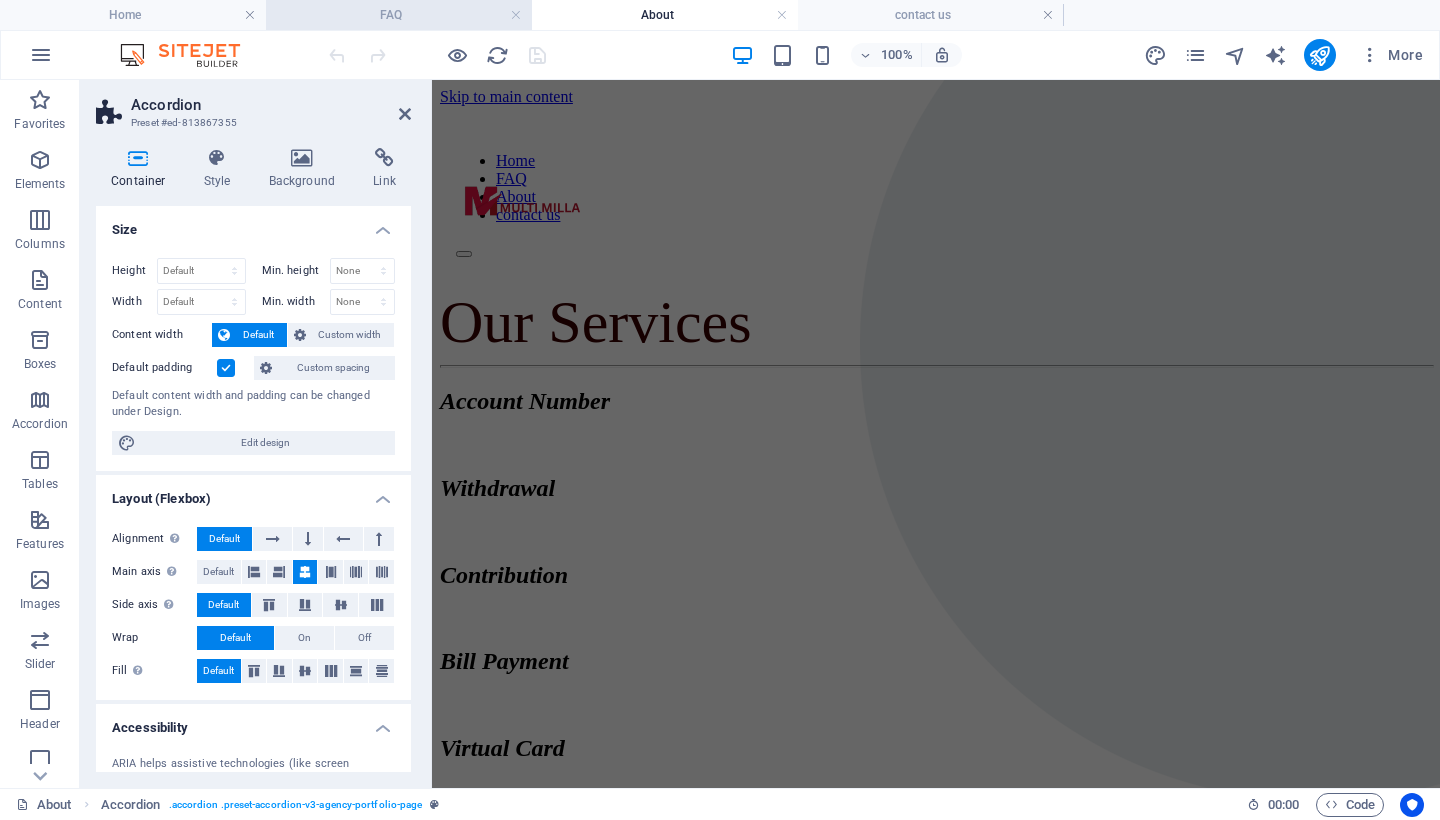 click on "FAQ" at bounding box center [399, 15] 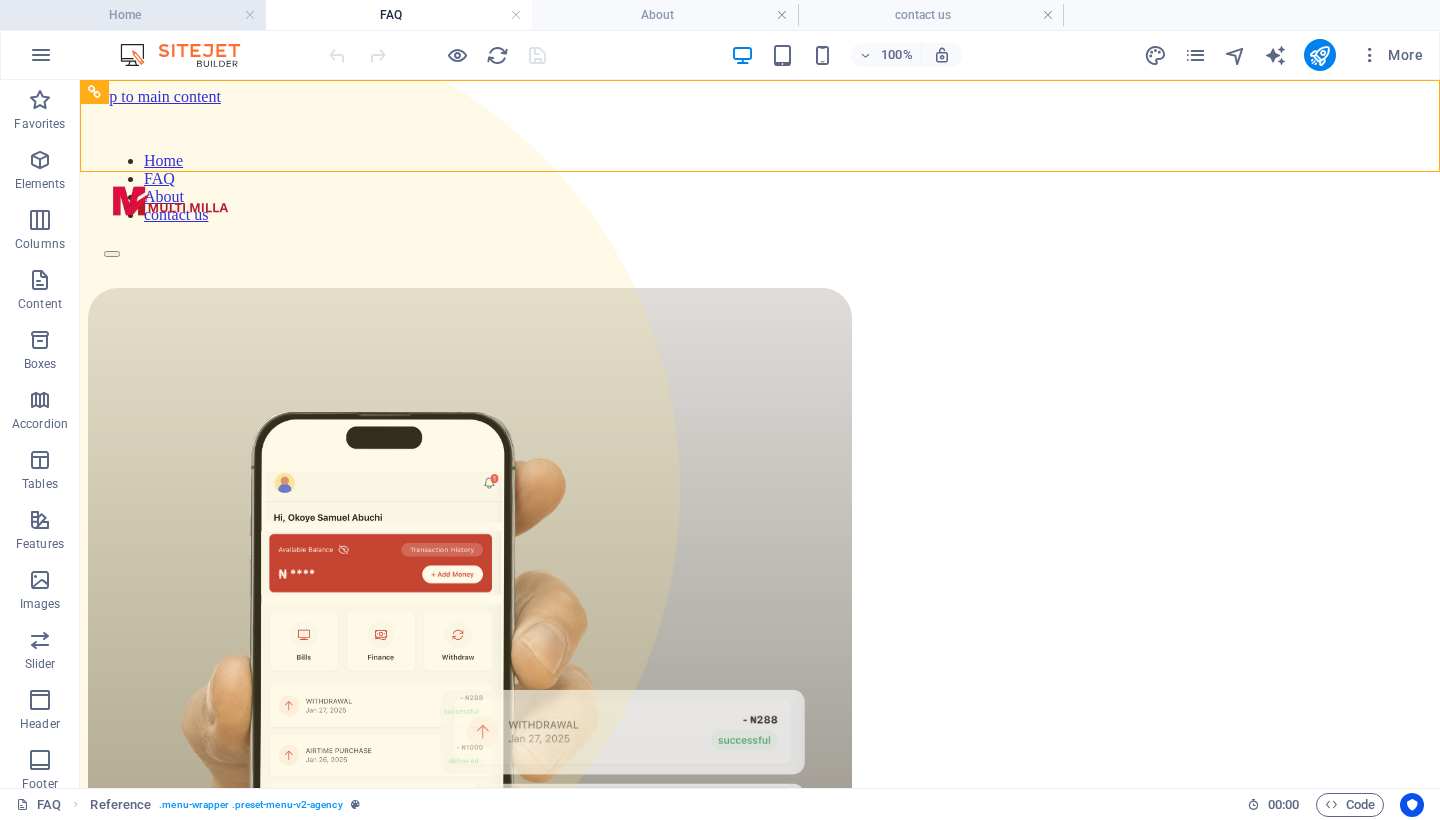 click on "Home" at bounding box center [133, 15] 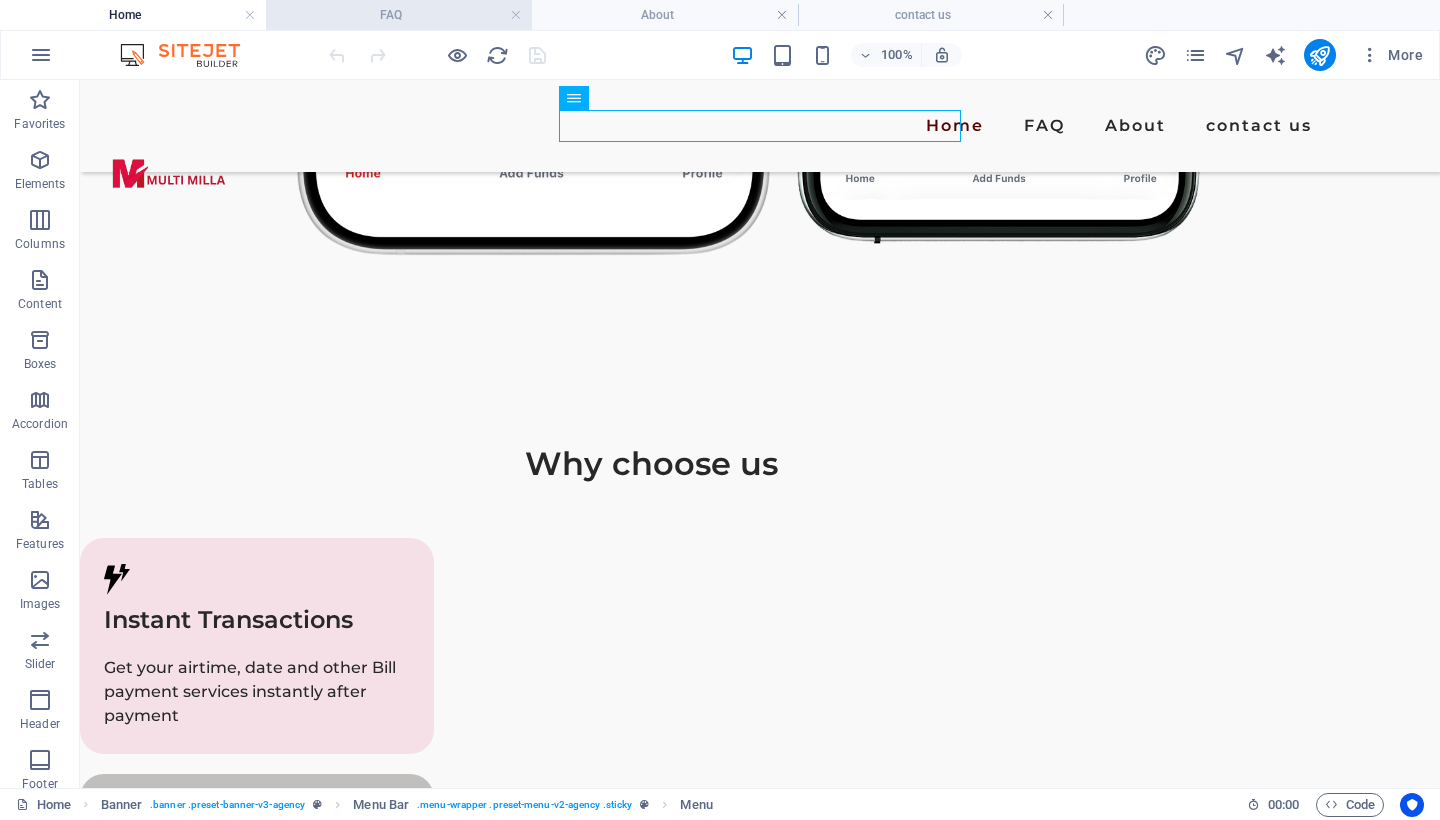 click on "FAQ" at bounding box center (399, 15) 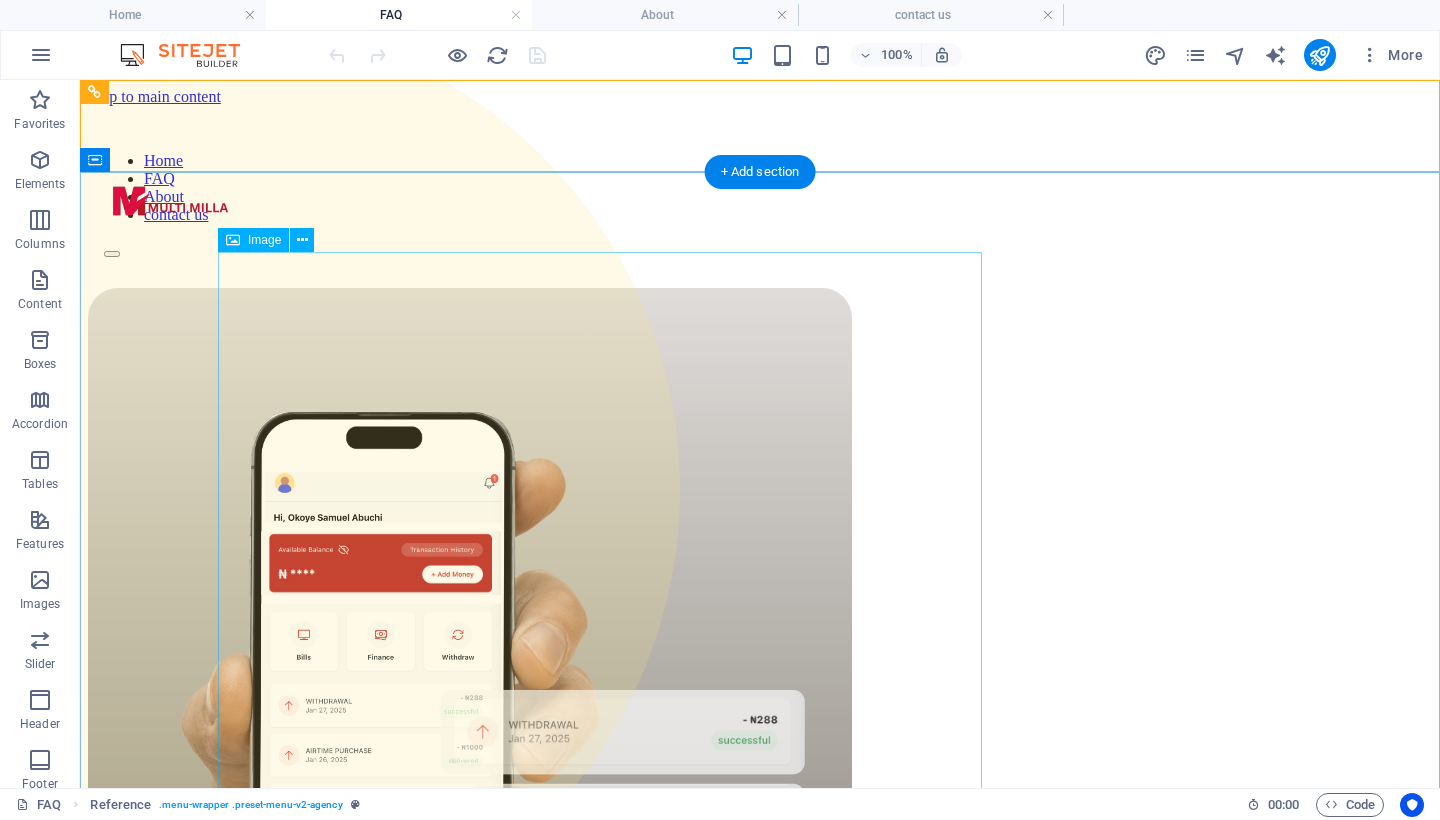 scroll, scrollTop: 0, scrollLeft: 0, axis: both 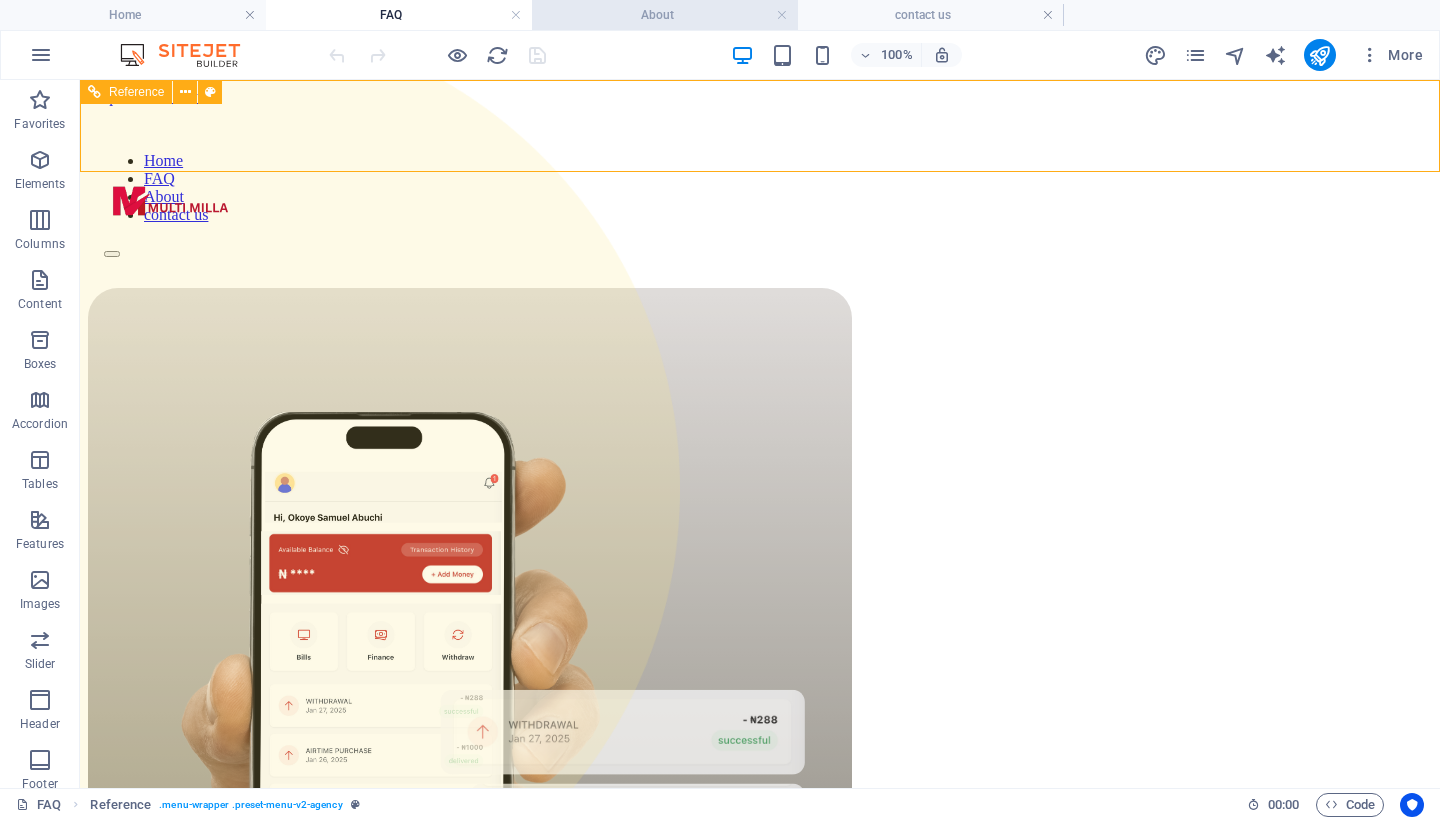 click on "About" at bounding box center [665, 15] 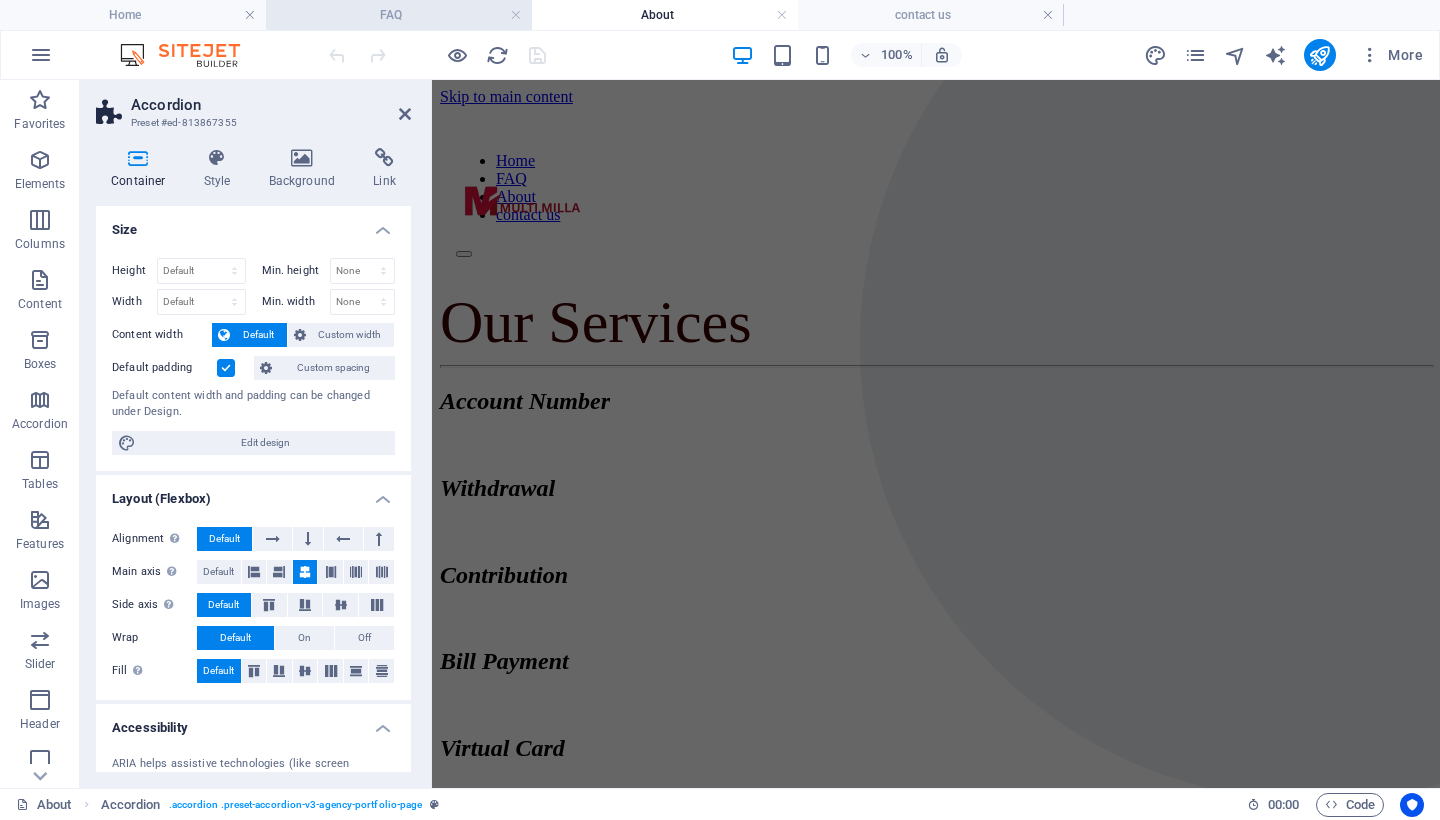 click on "FAQ" at bounding box center (399, 15) 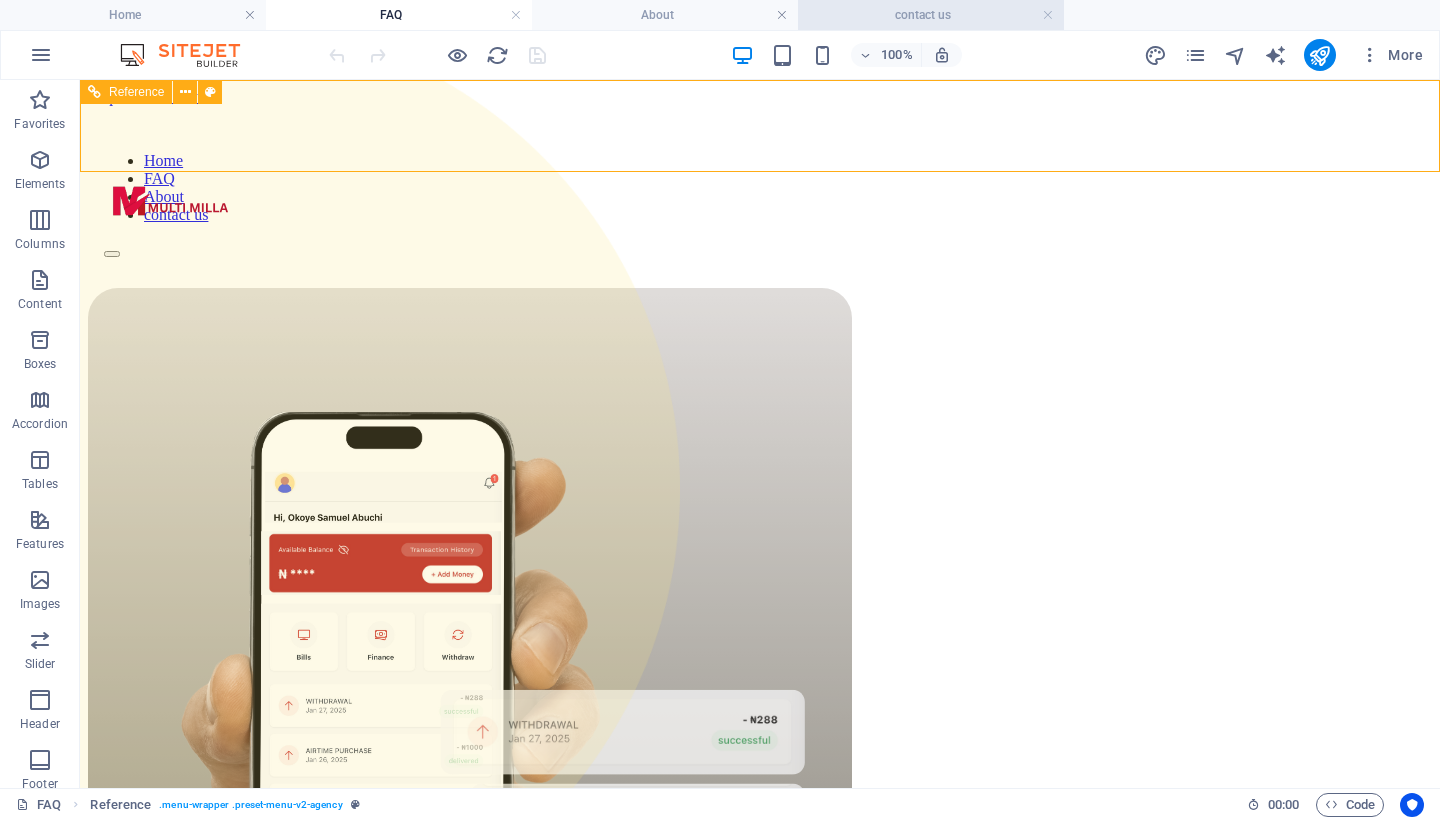 click on "contact us" at bounding box center [931, 15] 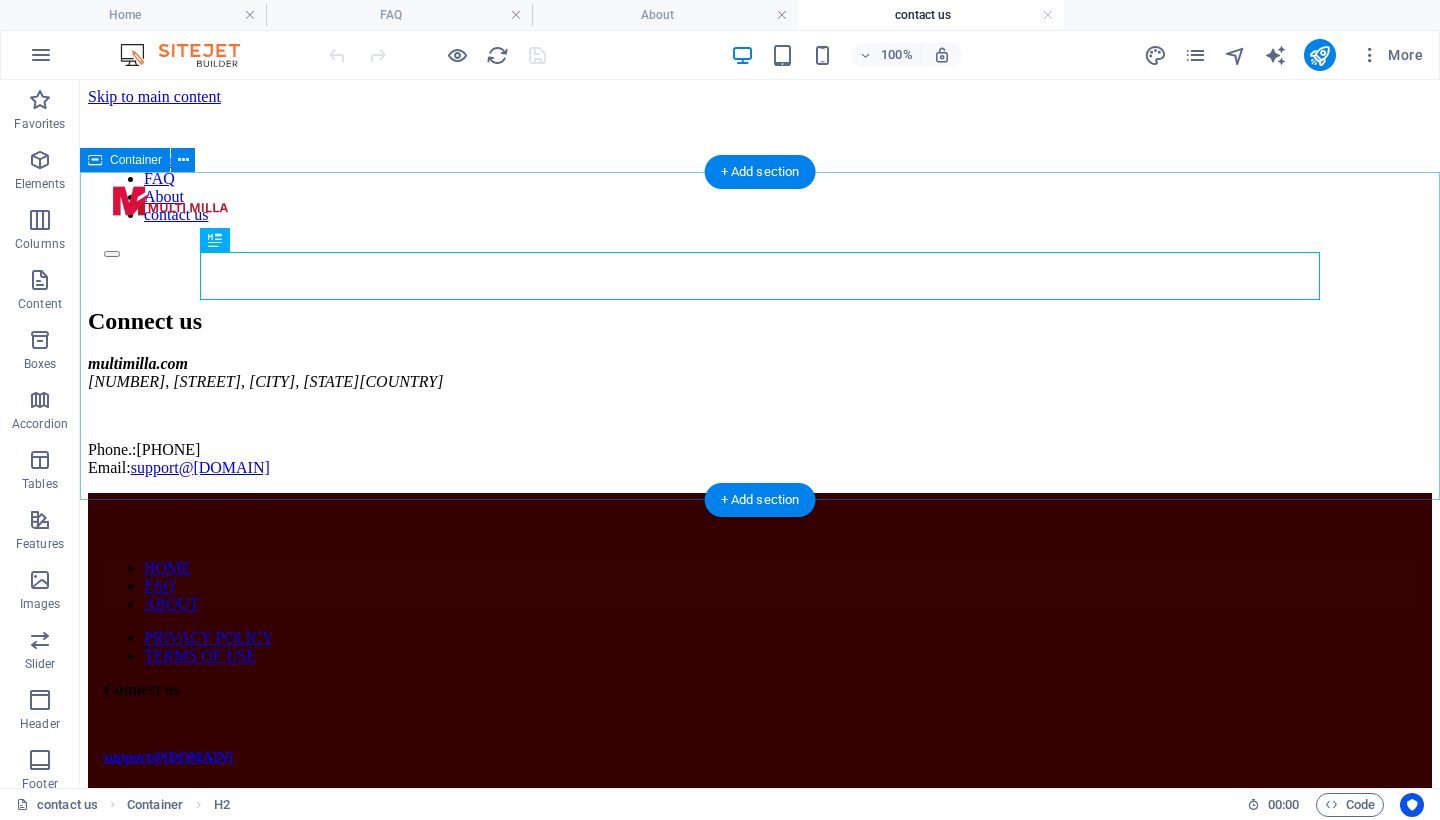scroll, scrollTop: 0, scrollLeft: 0, axis: both 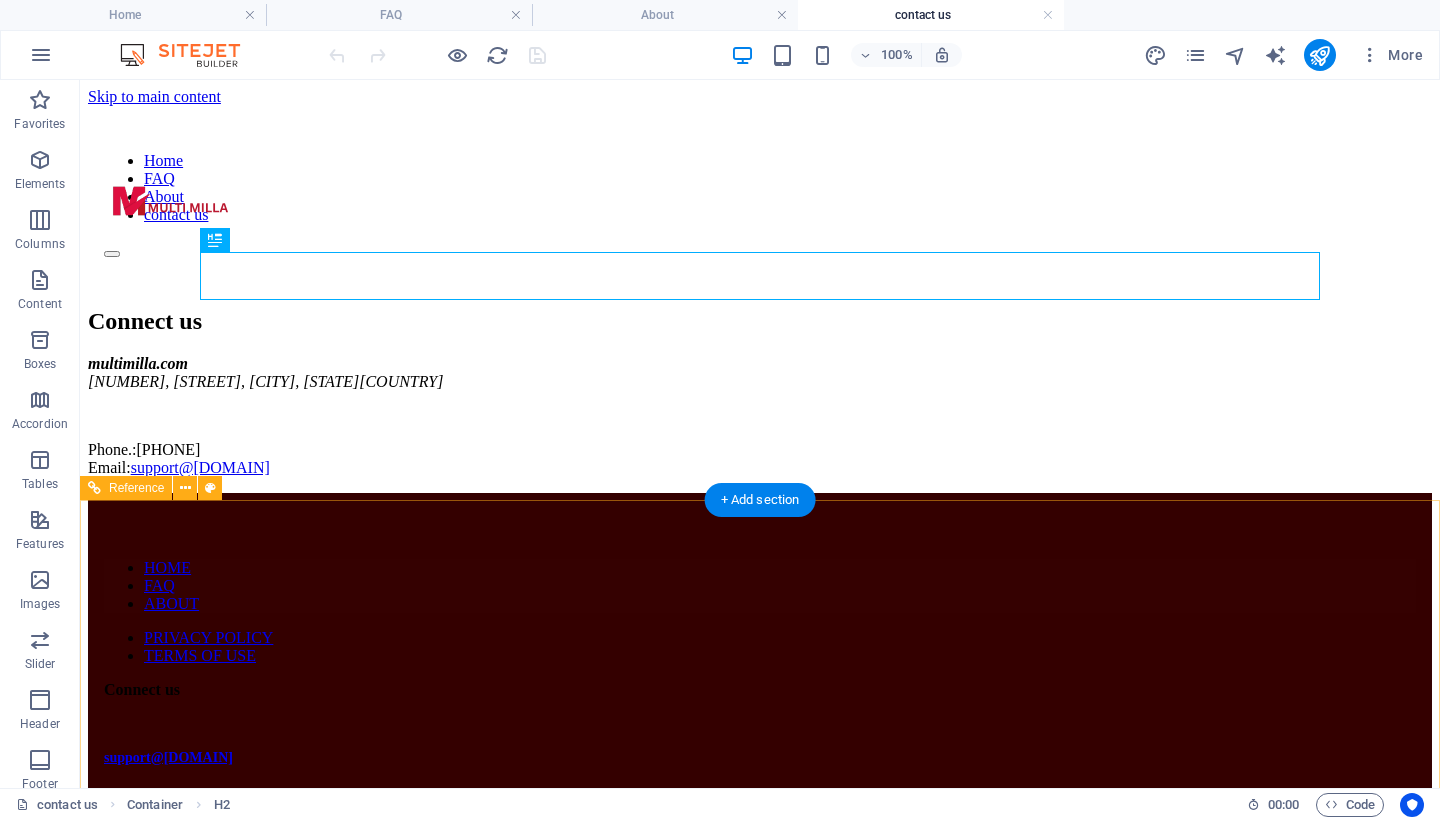 click on "HOME FAQ ABOUT PRIVACY POLICY TERMS OF USE Connect us support@[DOMAIN] [PHONE] Multimilla © 2025. All Rights Reserved." at bounding box center (760, 4140) 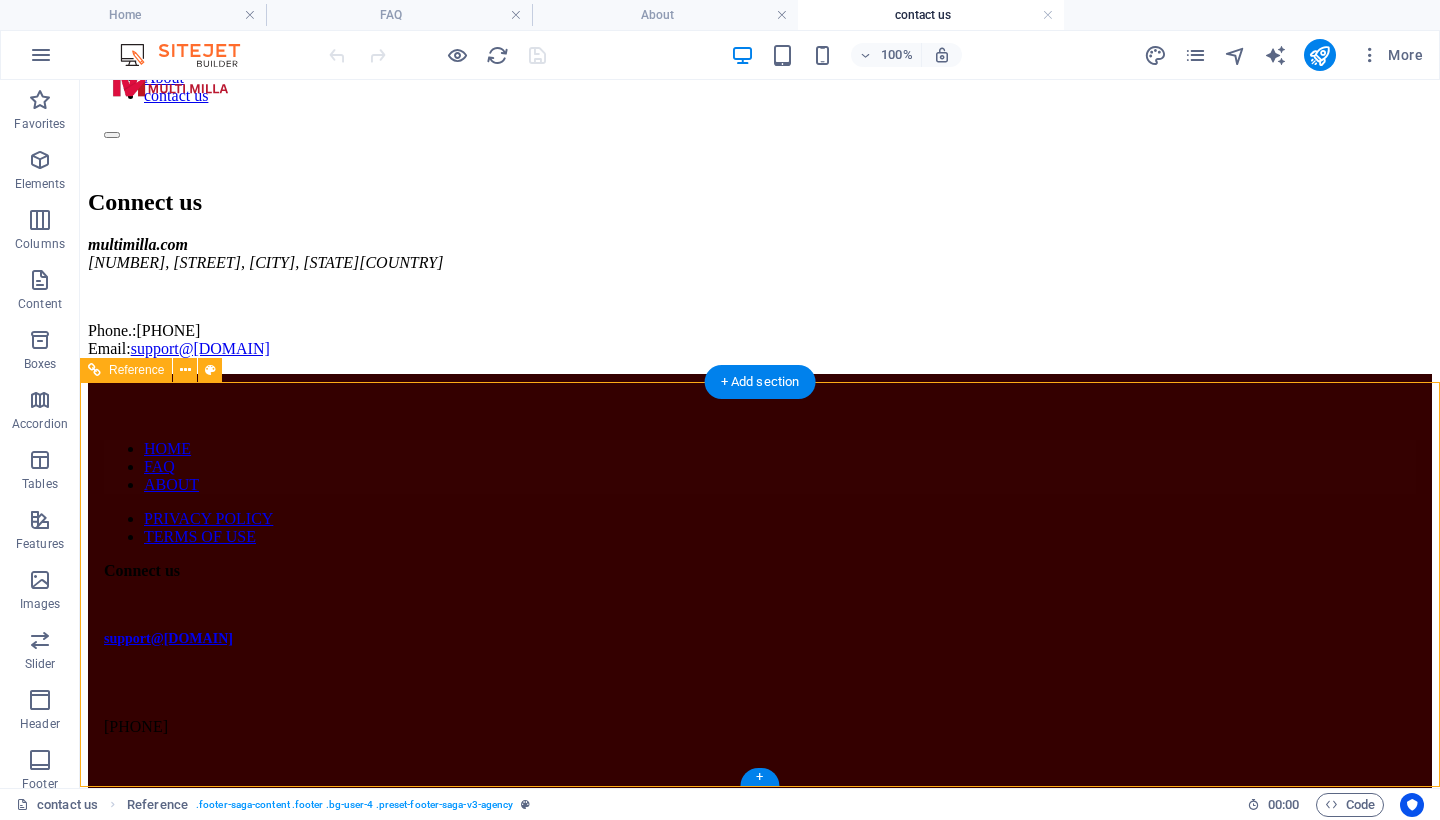 scroll, scrollTop: 117, scrollLeft: 0, axis: vertical 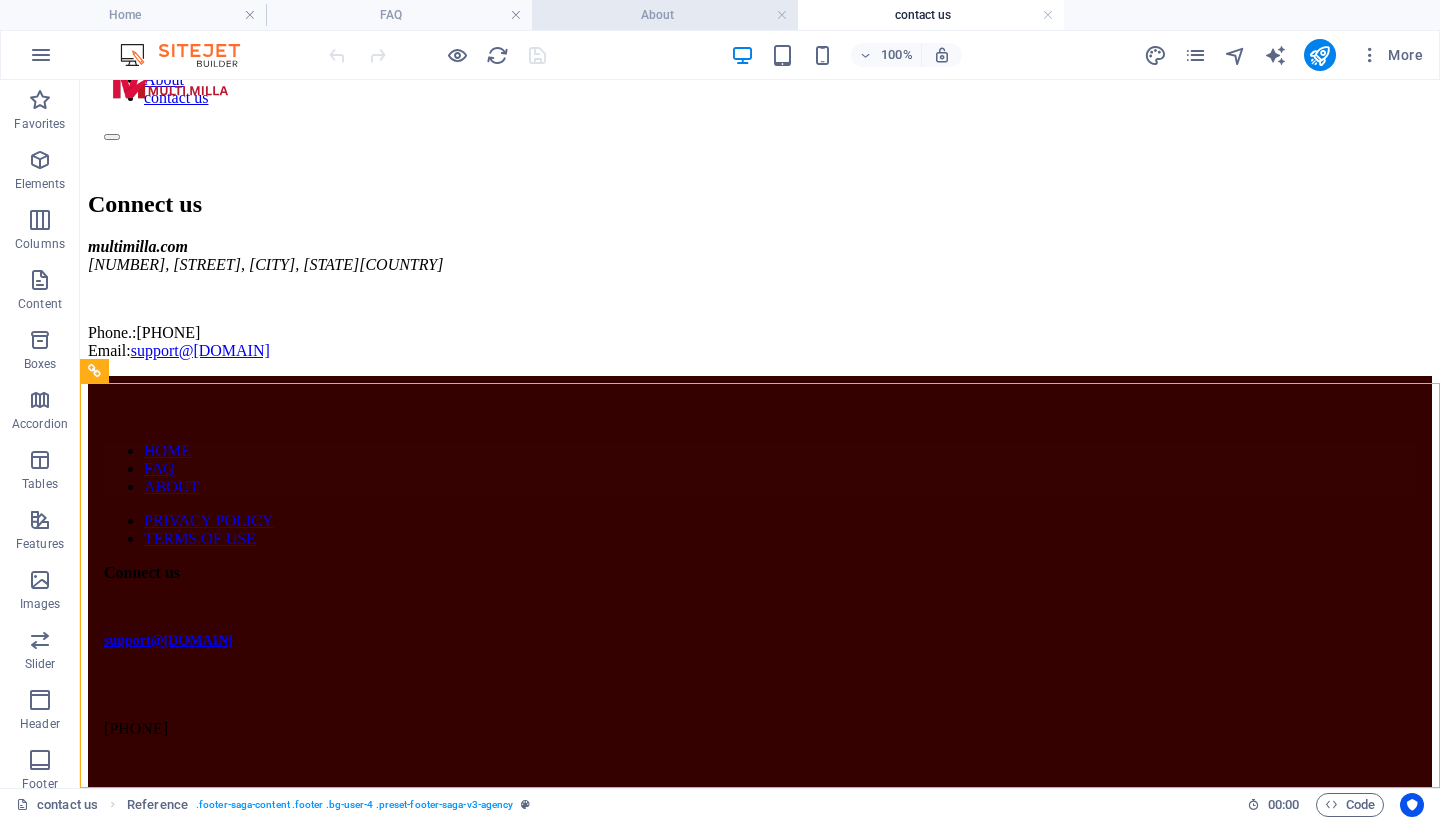 click on "About" at bounding box center [665, 15] 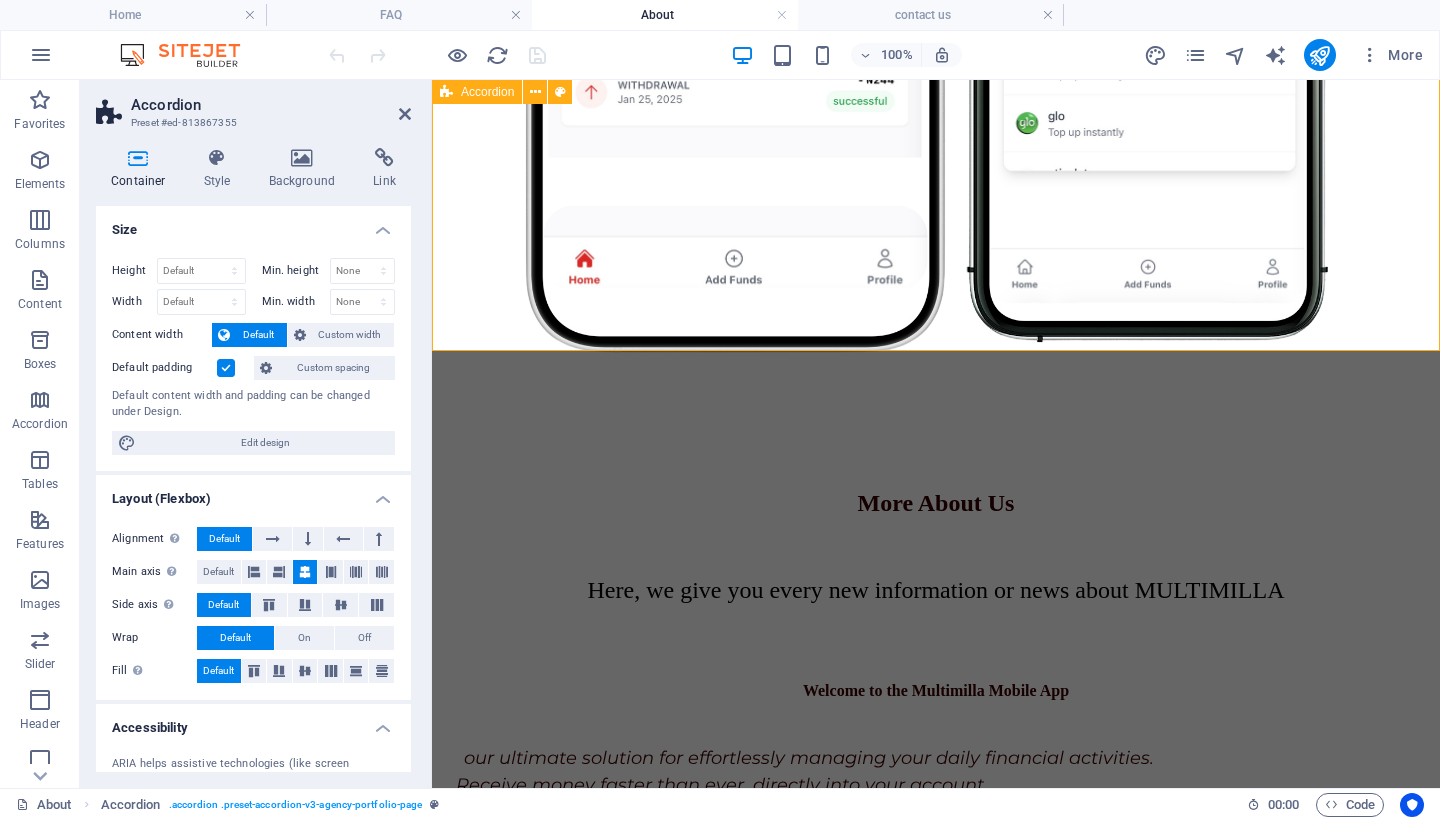 click on "Welcome to the Multimilla Mobile App Y our ultimate solution for effortlessly managing your daily financial activities.  Receive money faster than ever, directly into your account.  Withdraw your funds effortlessly to any bank of your choice, whenever you need.  Keep your money safe and secure, knowing your savings are in trusted hands.  Multimilla introduces an innovative approach to fostering financial trust. Collaborate with friends or new acquaintances to pool resources and support each other’s growth — safely and transparently.  While paying bills may not be the most enjoyable task, we make it seamless. With Multimilla, you can manage and pay all your essential bills in one convenient place:  Airtime | Data | TV Subscription | Electricity | And much more." at bounding box center [936, 1062] 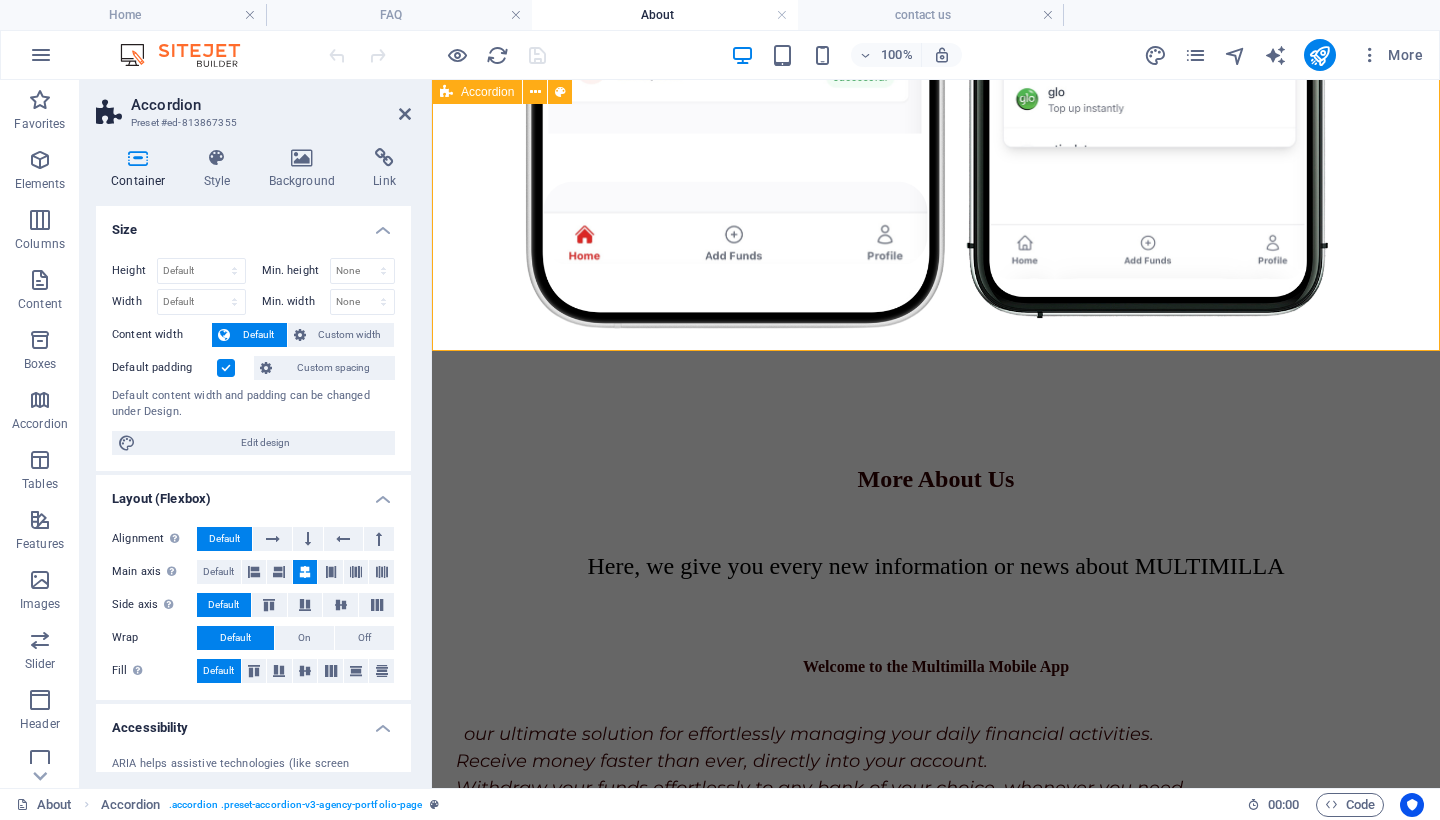 scroll, scrollTop: 1388, scrollLeft: 0, axis: vertical 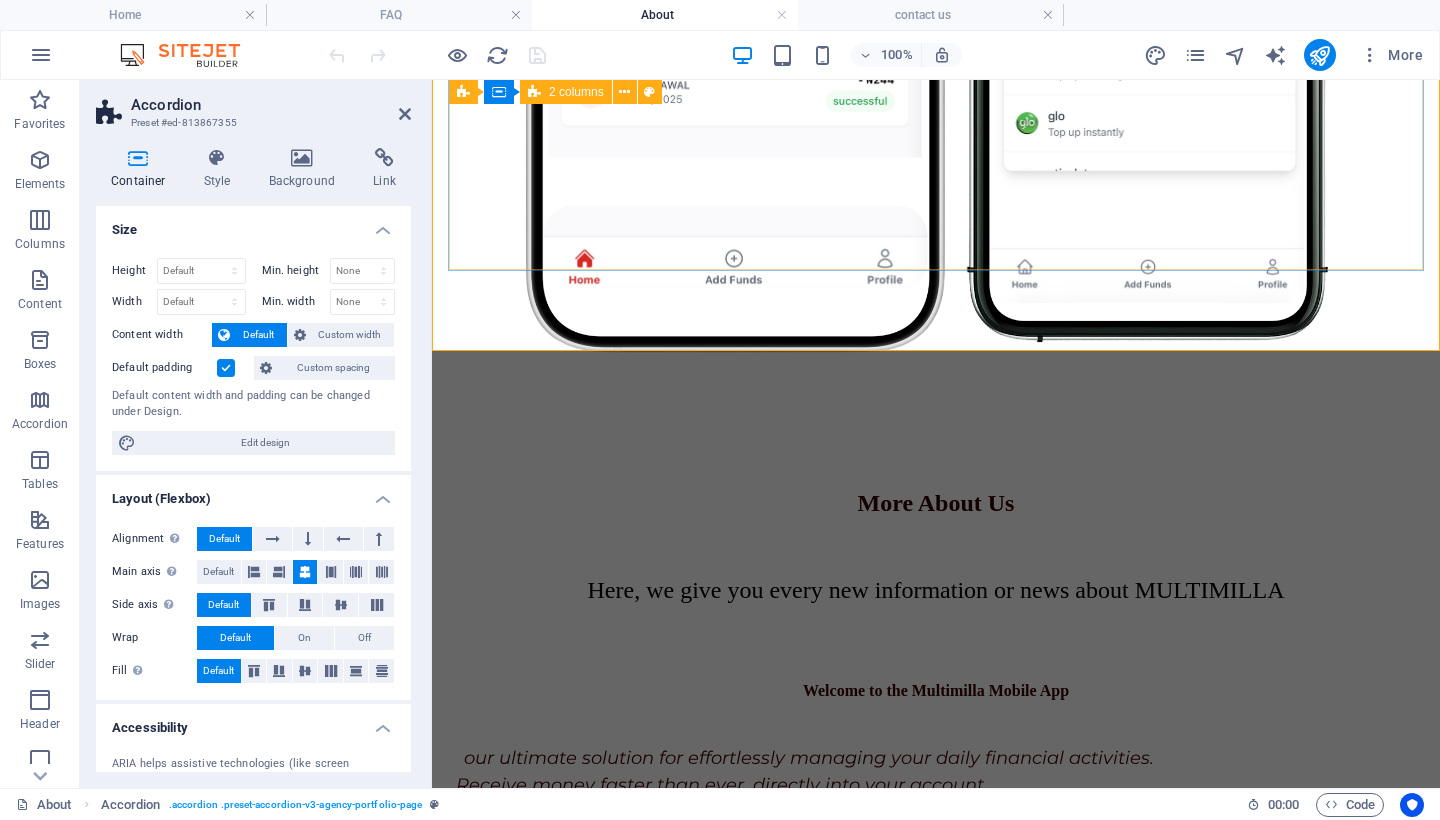 click on "Welcome to the Multimilla Mobile App Y our ultimate solution for effortlessly managing your daily financial activities.  Receive money faster than ever, directly into your account.  Withdraw your funds effortlessly to any bank of your choice, whenever you need.  Keep your money safe and secure, knowing your savings are in trusted hands.  Multimilla introduces an innovative approach to fostering financial trust. Collaborate with friends or new acquaintances to pool resources and support each other’s growth — safely and transparently.  While paying bills may not be the most enjoyable task, we make it seamless. With Multimilla, you can manage and pay all your essential bills in one convenient place:  Airtime | Data | TV Subscription | Electricity | And much more." at bounding box center [936, 1043] 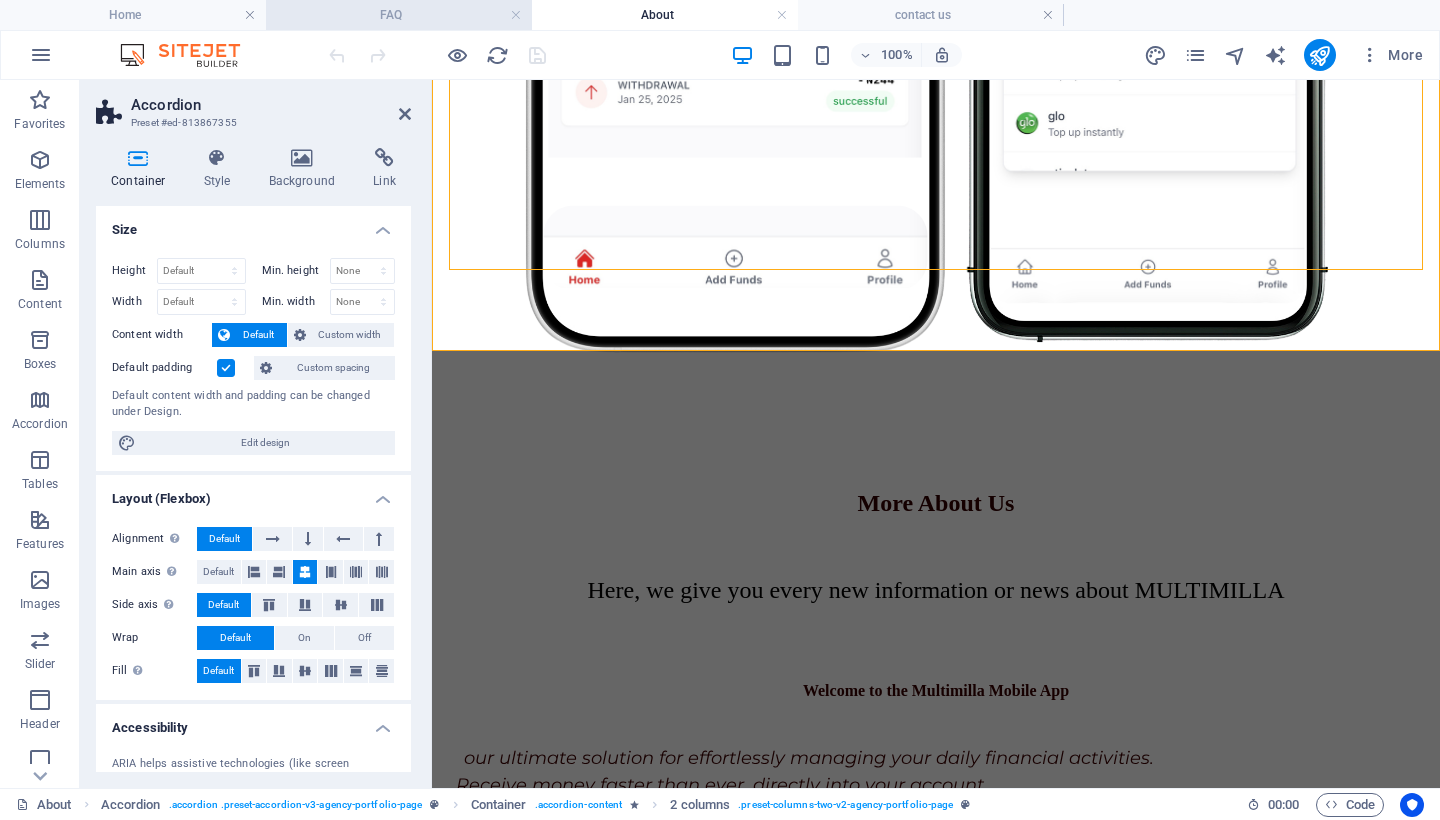 click on "FAQ" at bounding box center (399, 15) 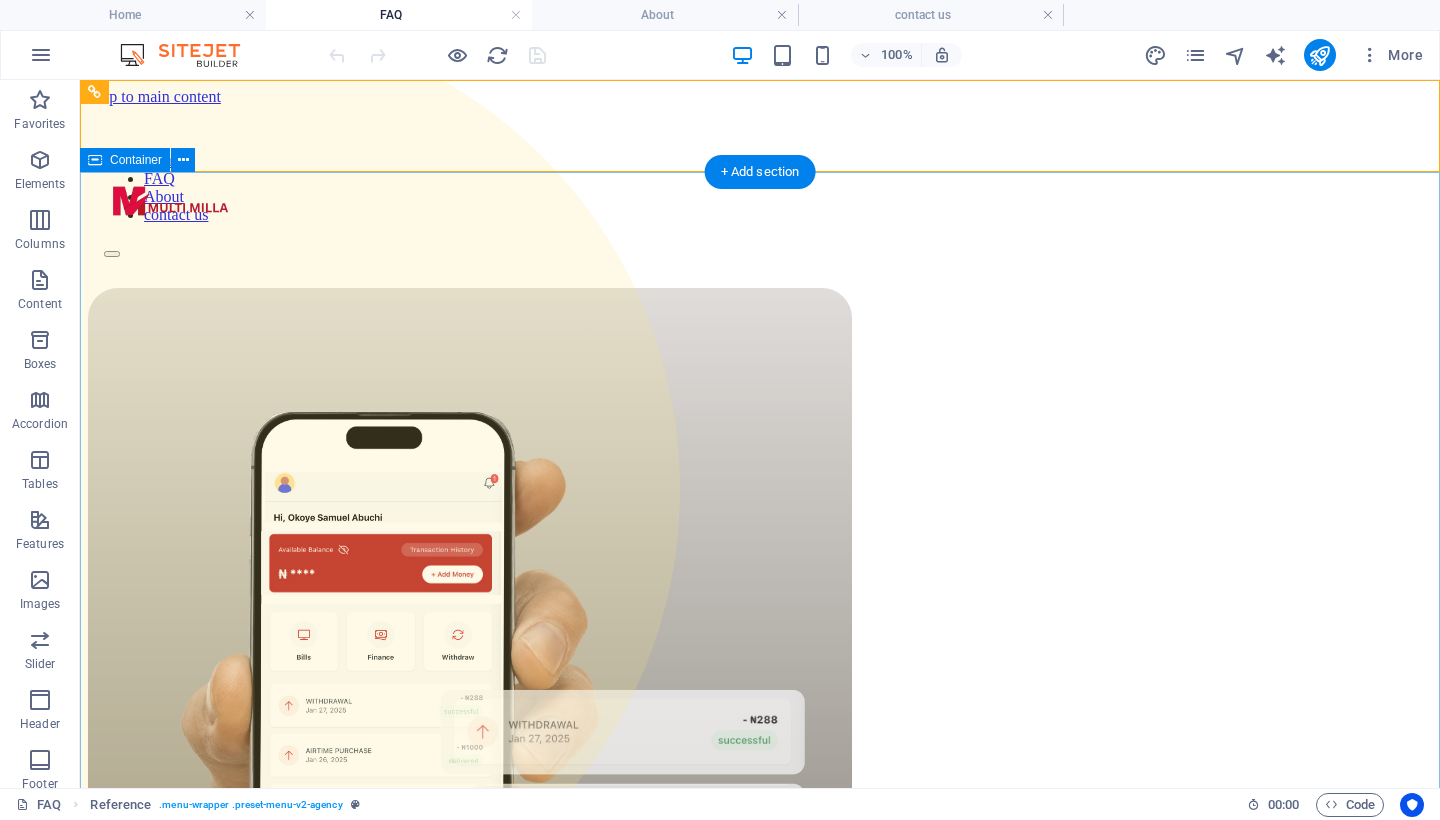 scroll, scrollTop: 0, scrollLeft: 0, axis: both 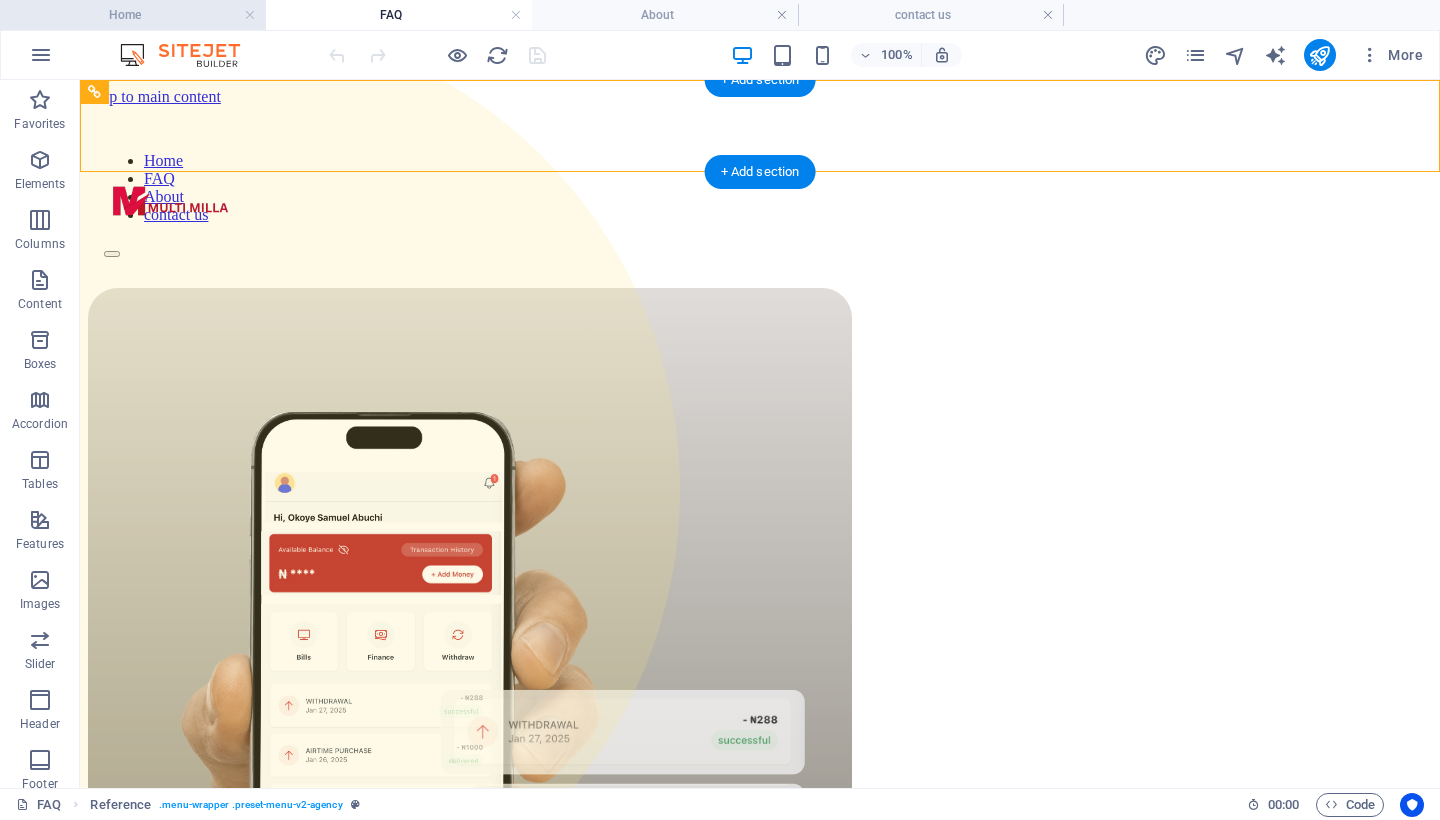 click on "Home" at bounding box center (133, 15) 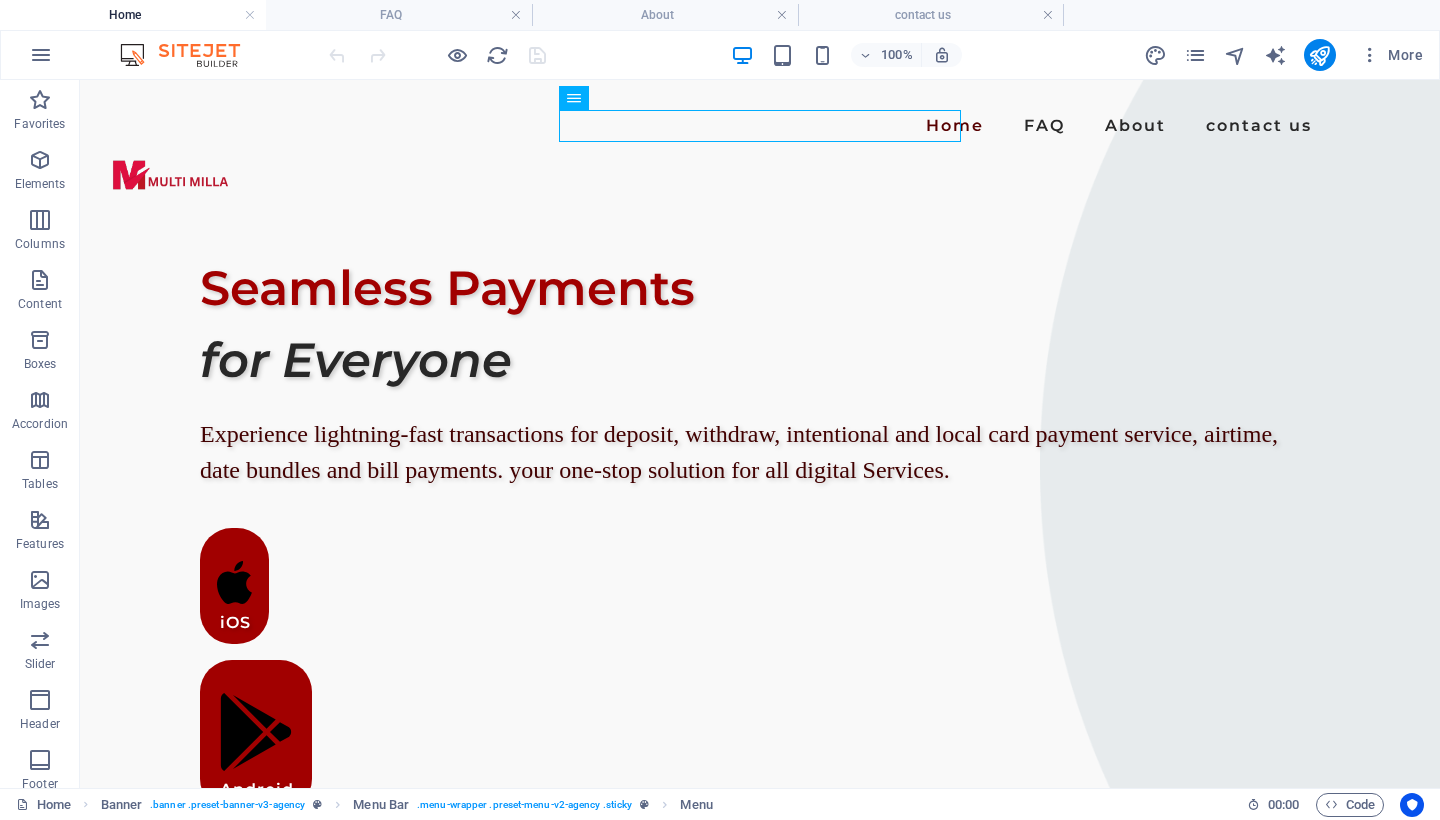 scroll, scrollTop: 0, scrollLeft: 0, axis: both 